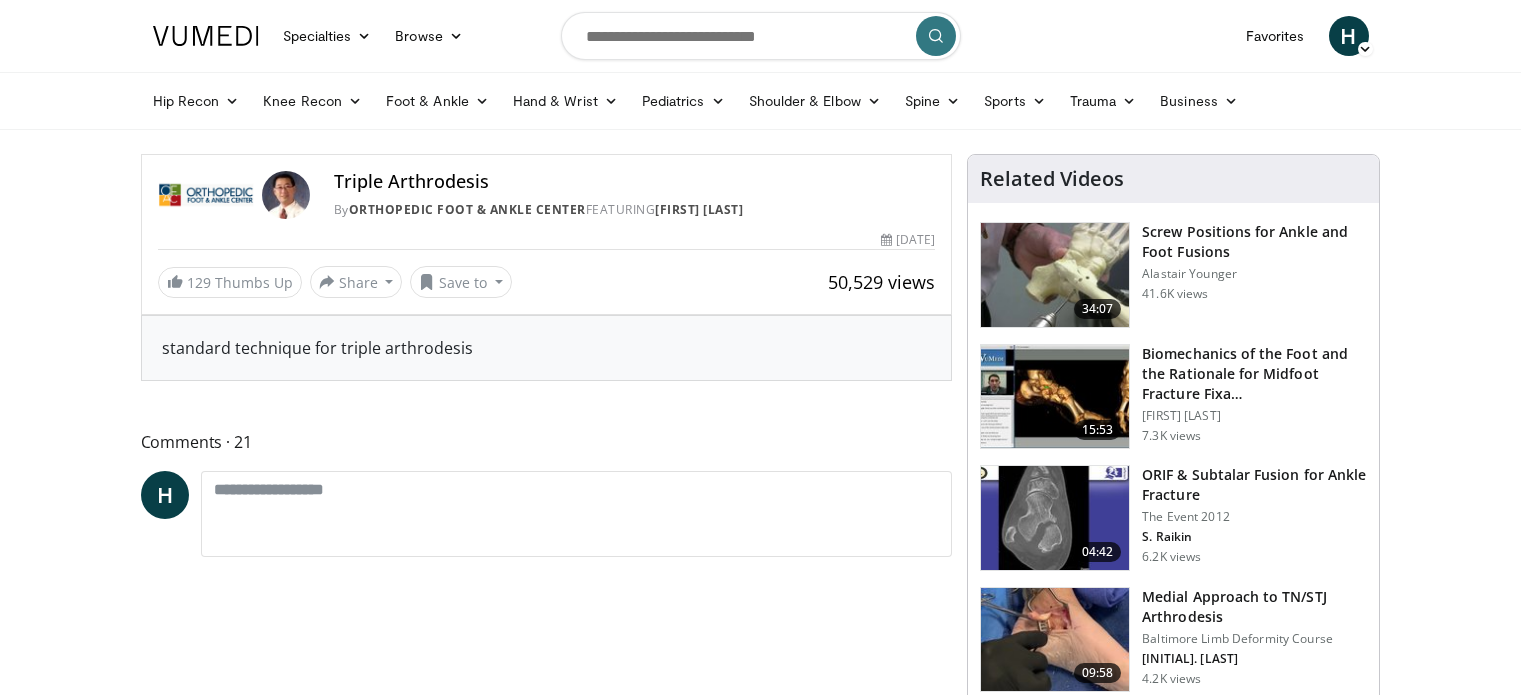 scroll, scrollTop: 0, scrollLeft: 0, axis: both 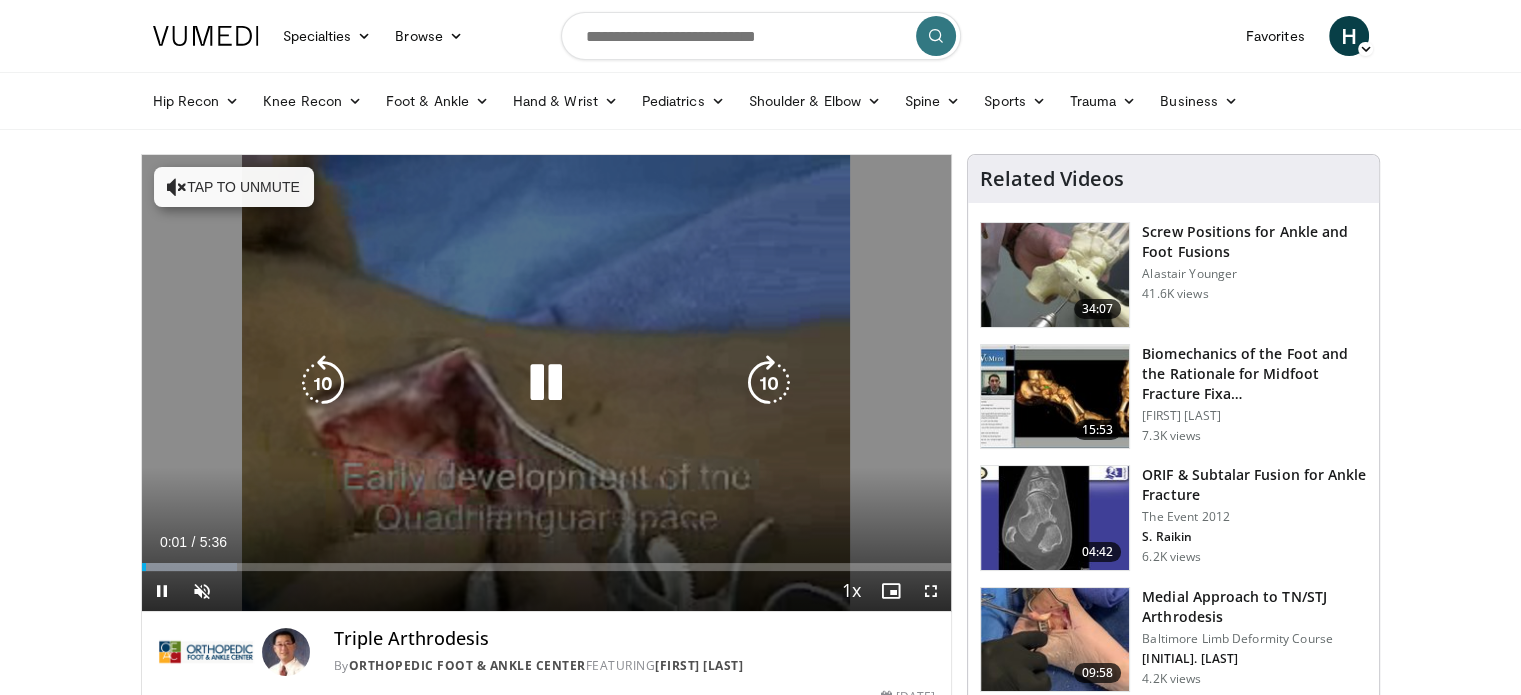 click on "10 seconds
Tap to unmute" at bounding box center [547, 383] 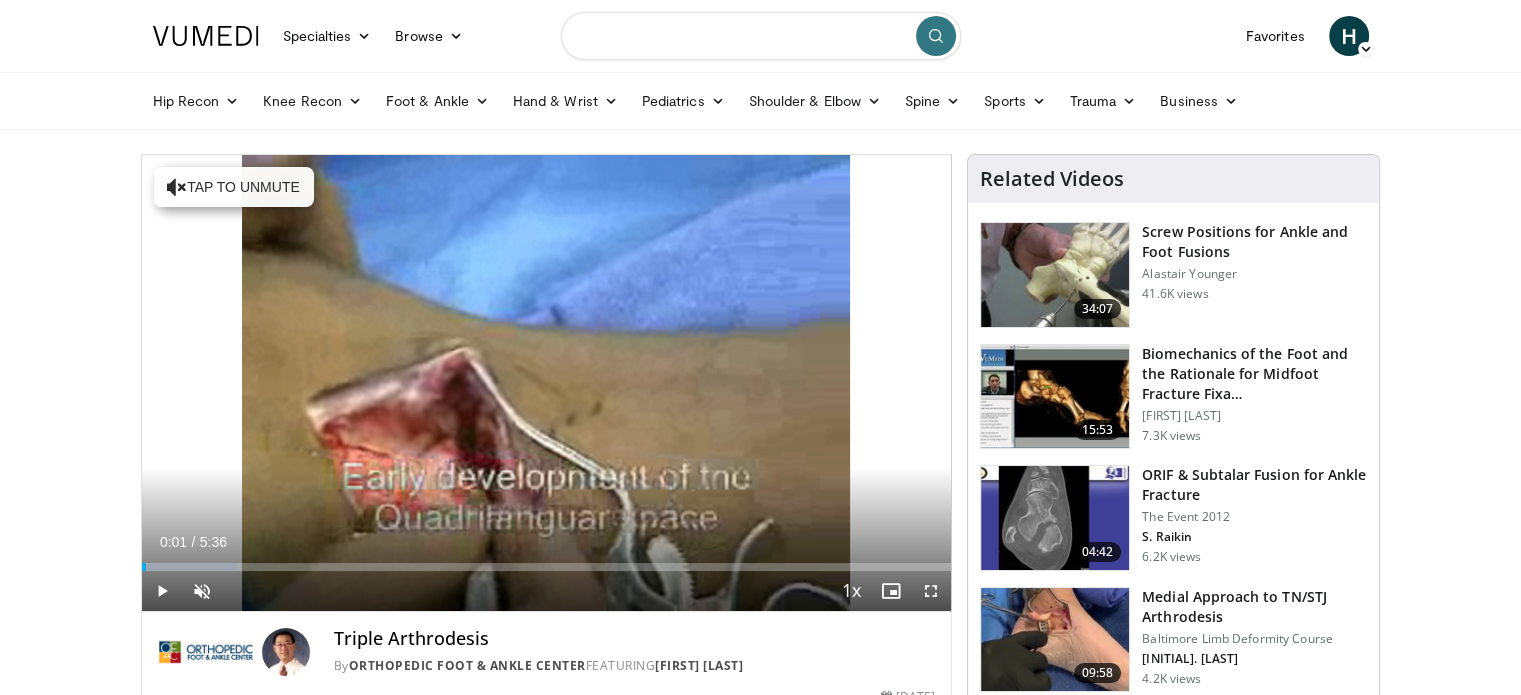 click at bounding box center [761, 36] 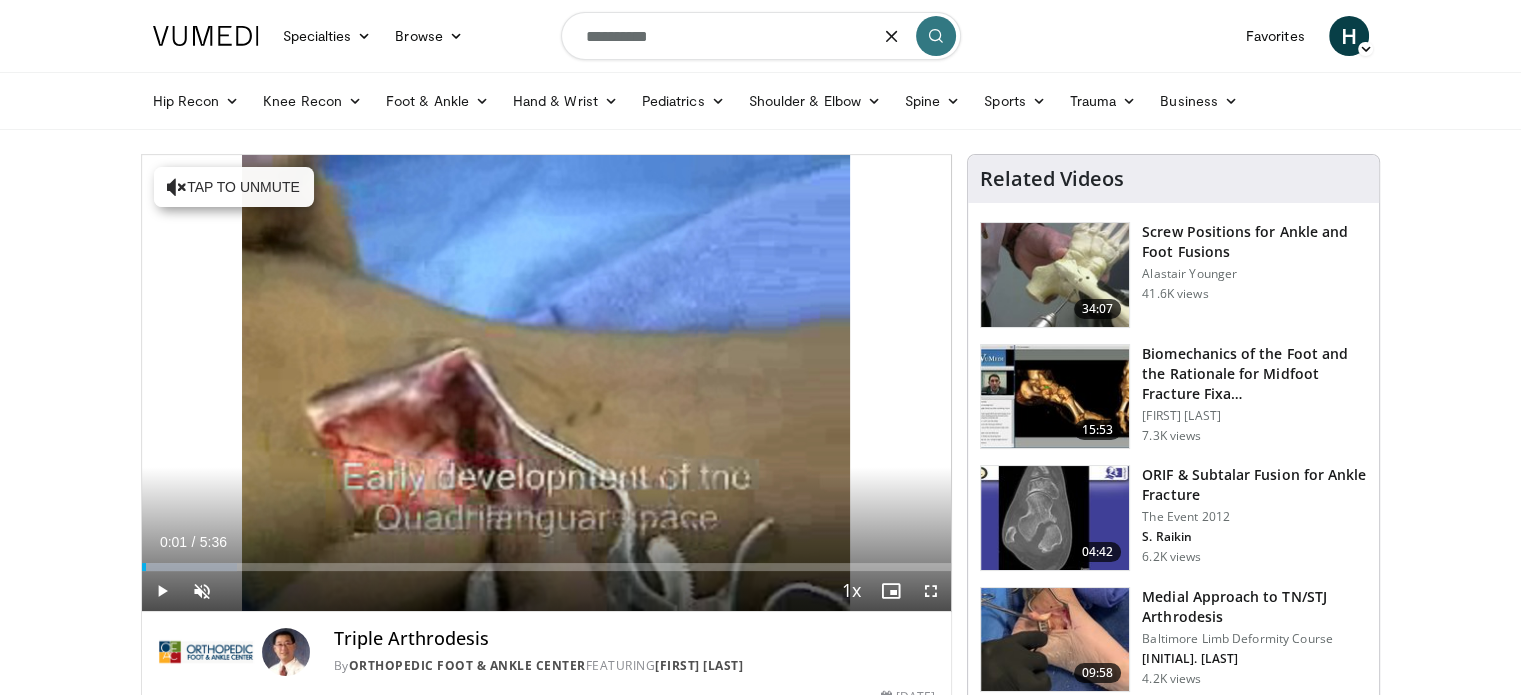 type on "**********" 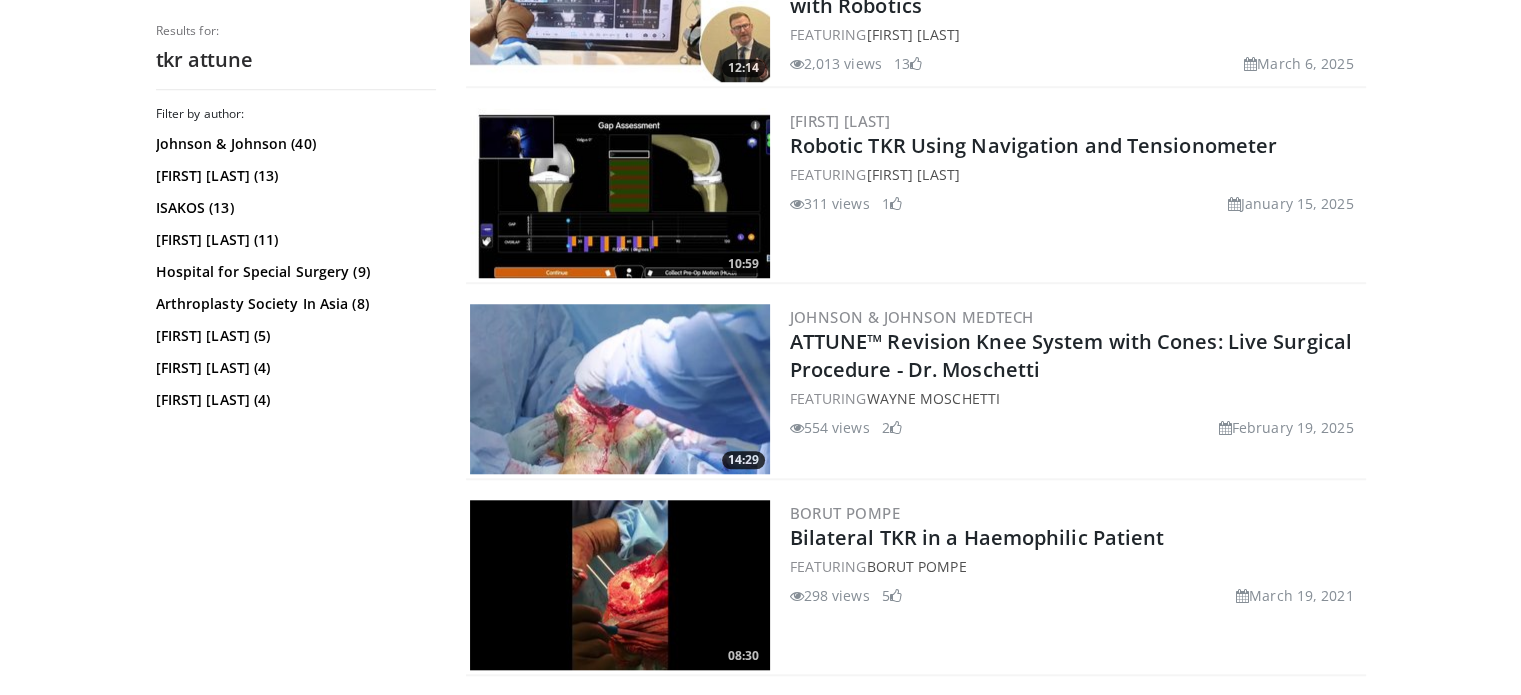 scroll, scrollTop: 1690, scrollLeft: 0, axis: vertical 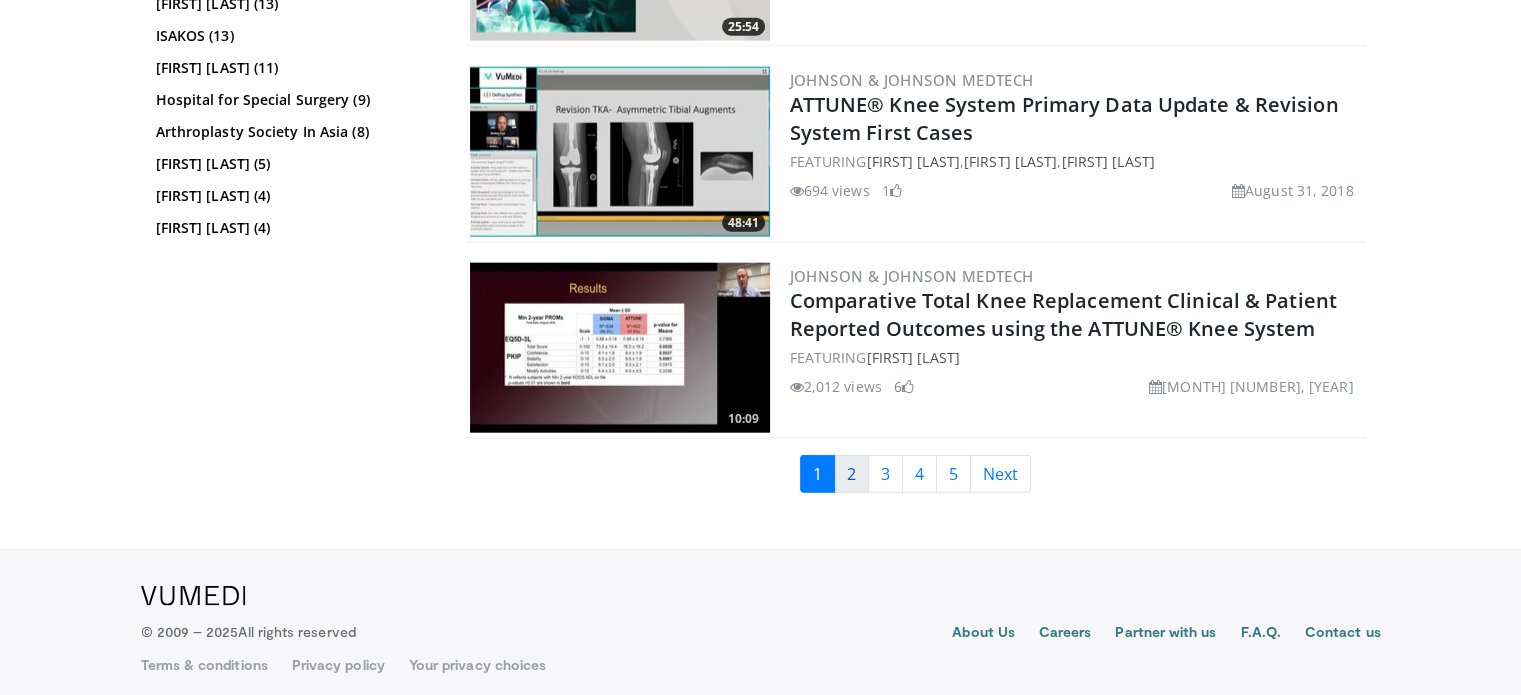 click on "2" at bounding box center [851, 474] 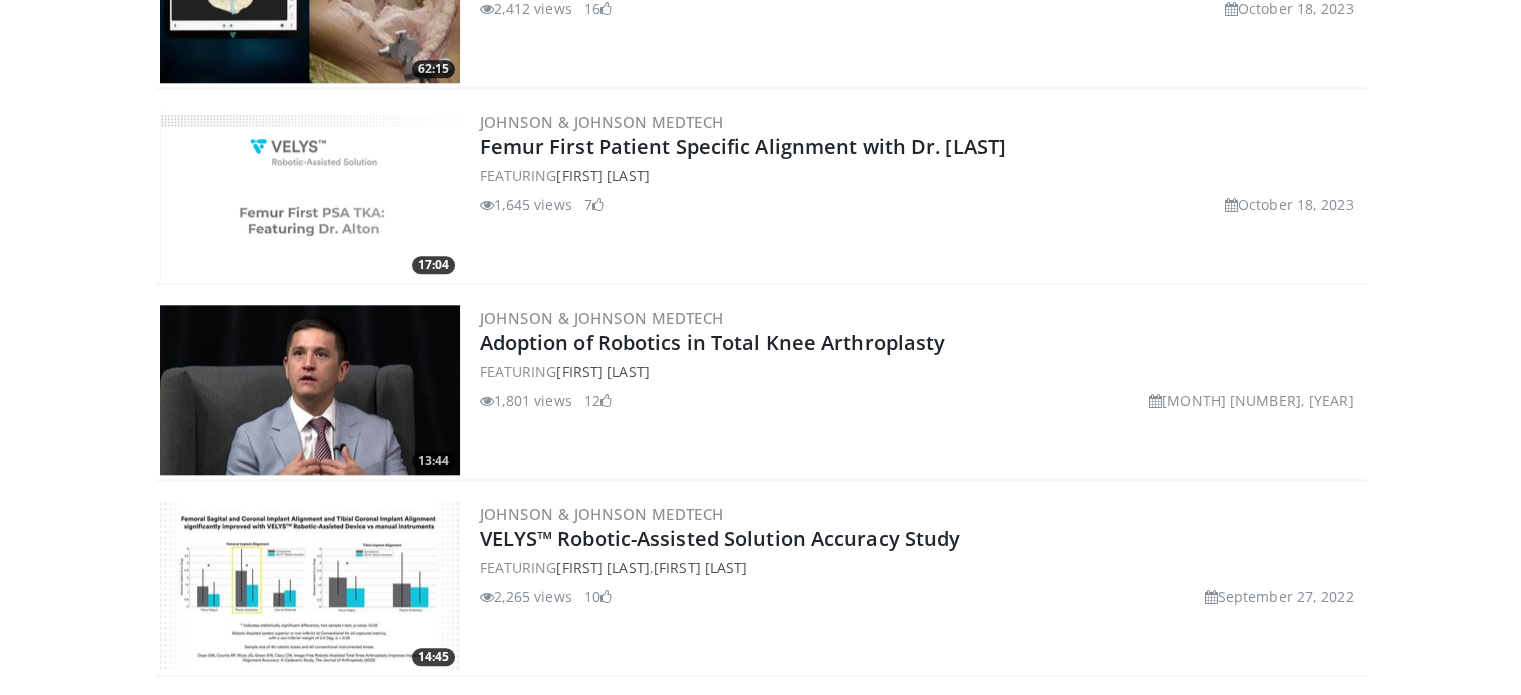 scroll, scrollTop: 2006, scrollLeft: 0, axis: vertical 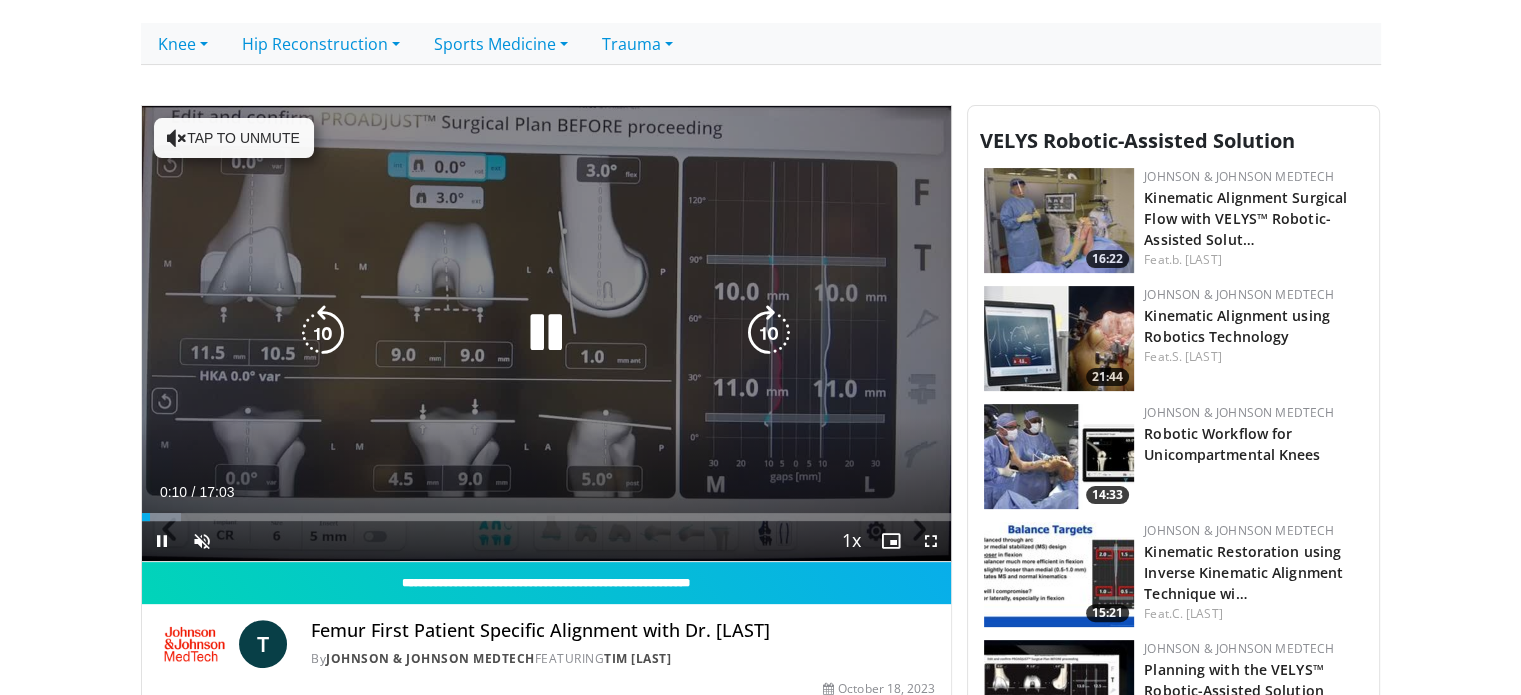click on "Tap to unmute" at bounding box center [234, 138] 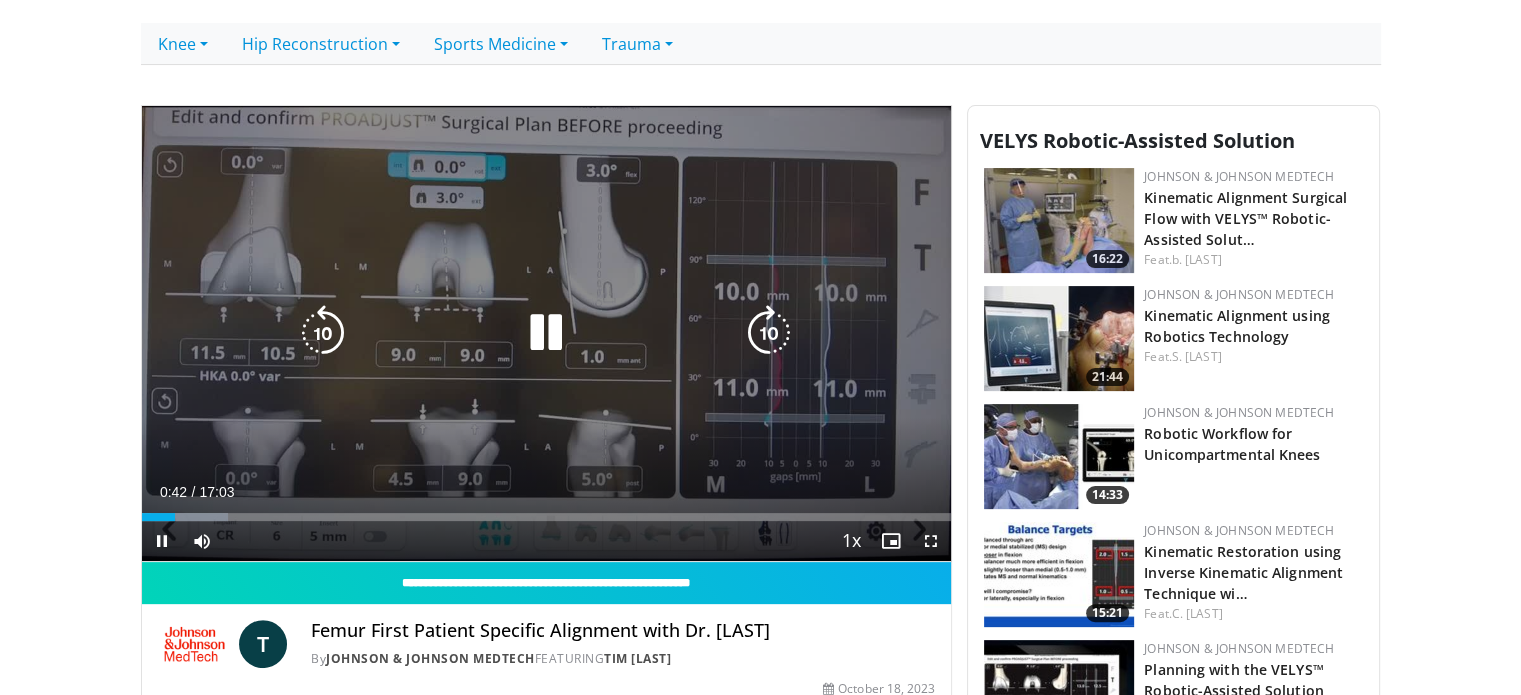 click on "10 seconds
Tap to unmute" at bounding box center [547, 334] 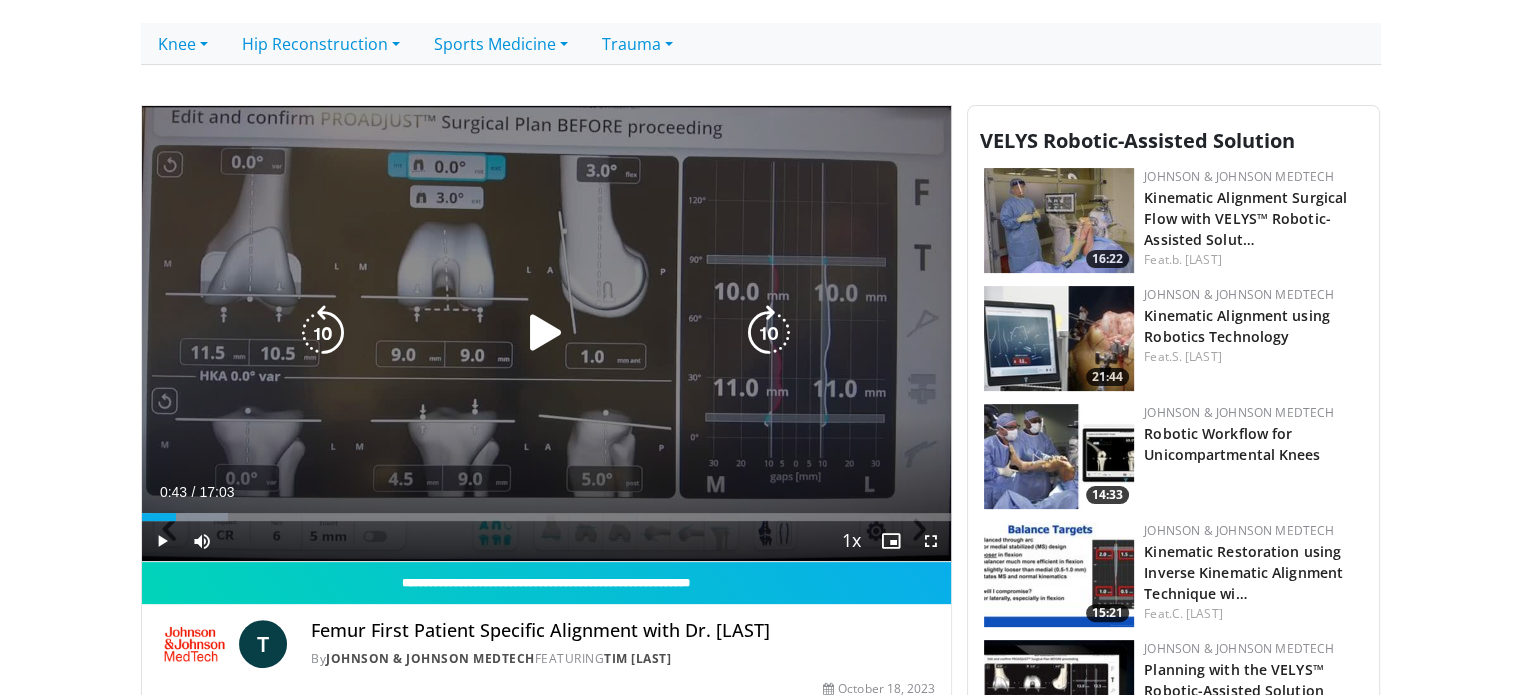 click on "10 seconds
Tap to unmute" at bounding box center (547, 334) 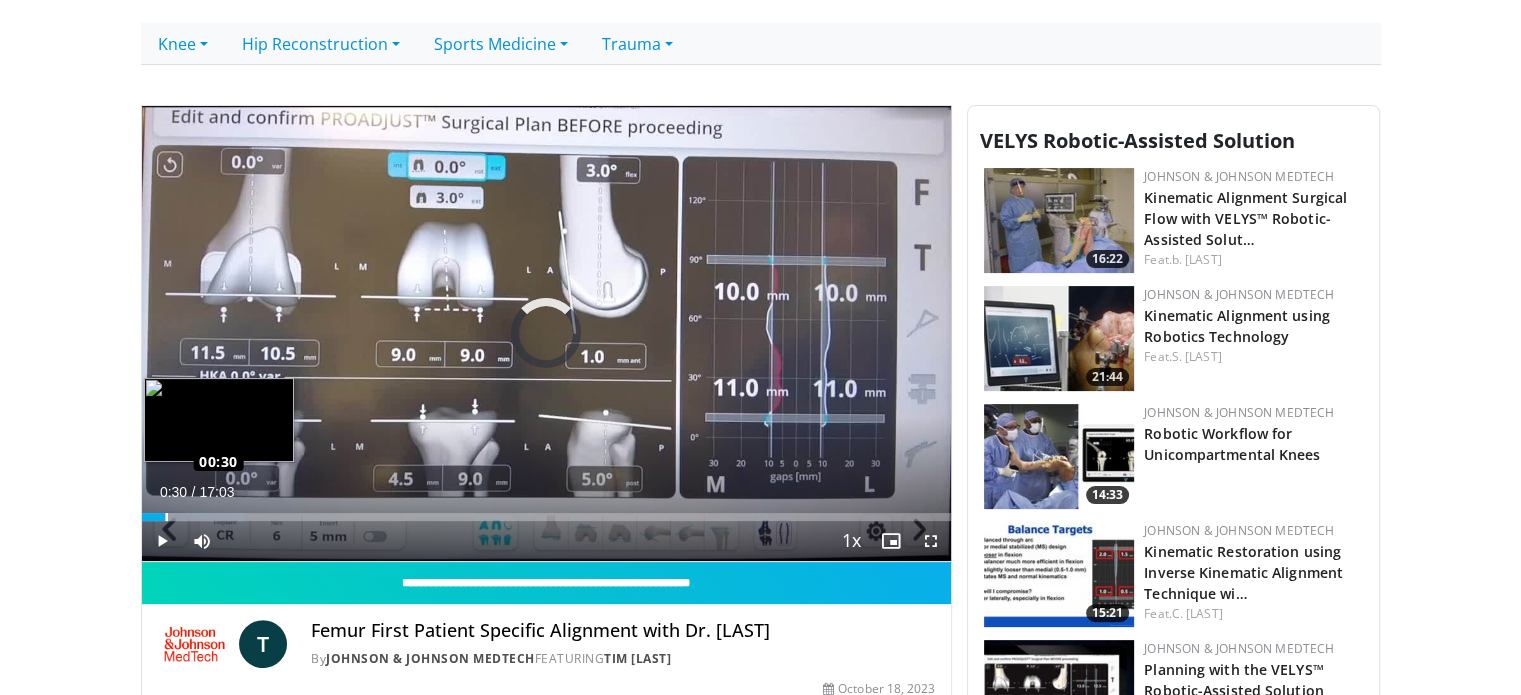 click on "Loaded :  12.68% 00:30 00:30" at bounding box center [547, 517] 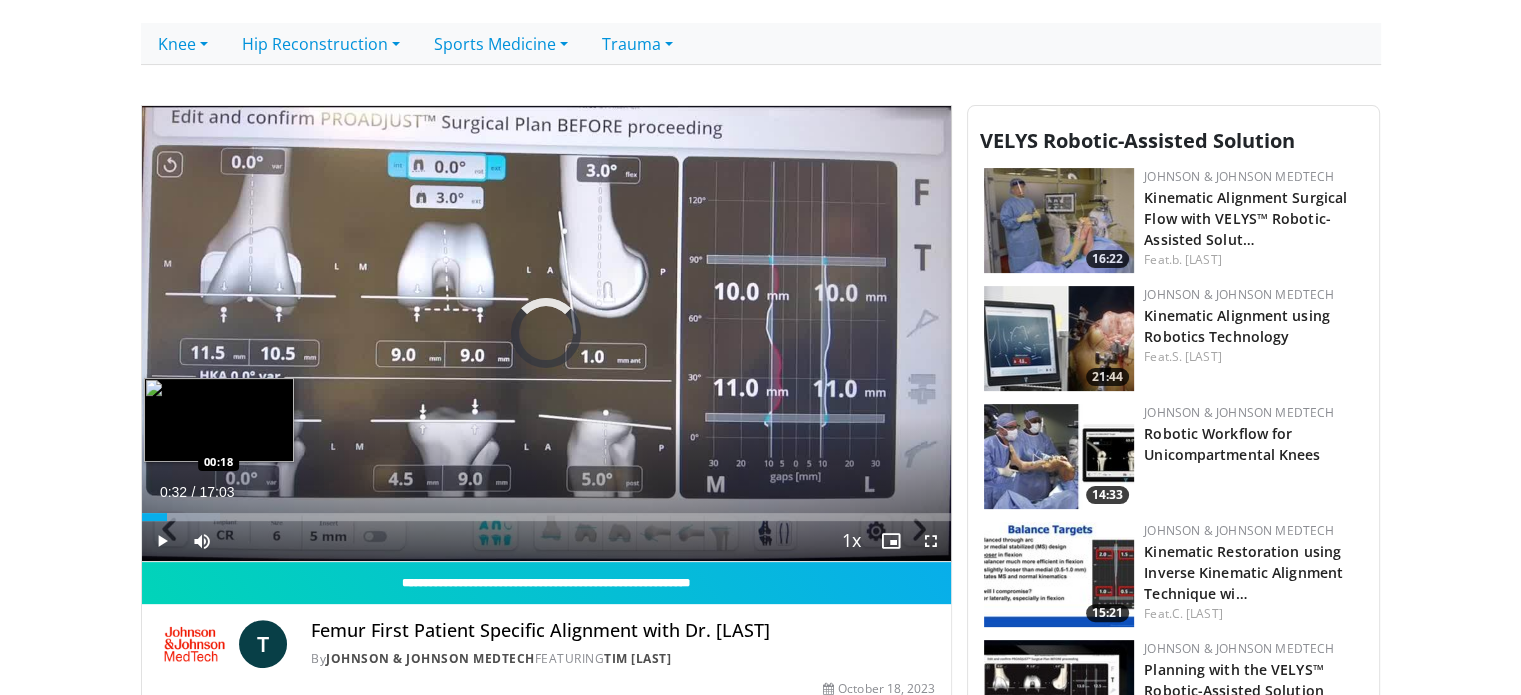 click on "00:32" at bounding box center (155, 517) 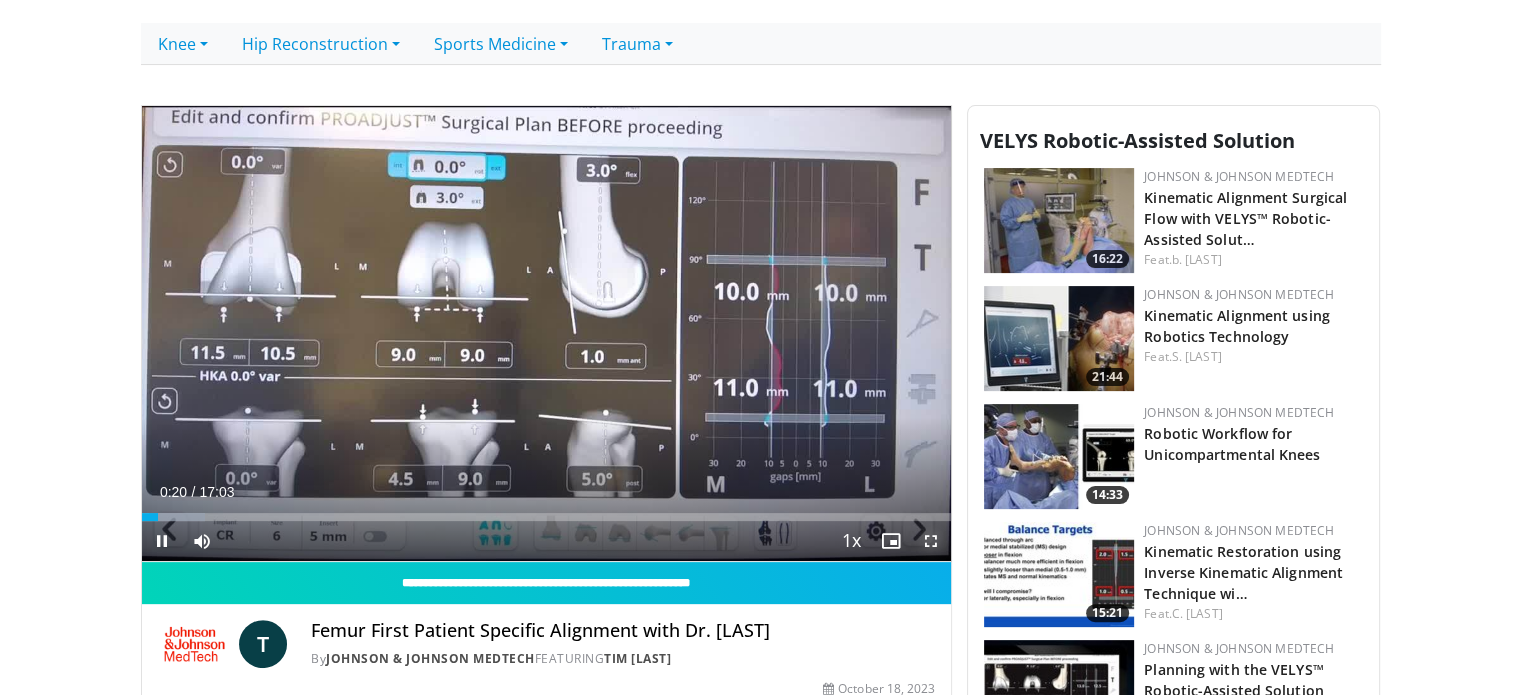 click at bounding box center (931, 541) 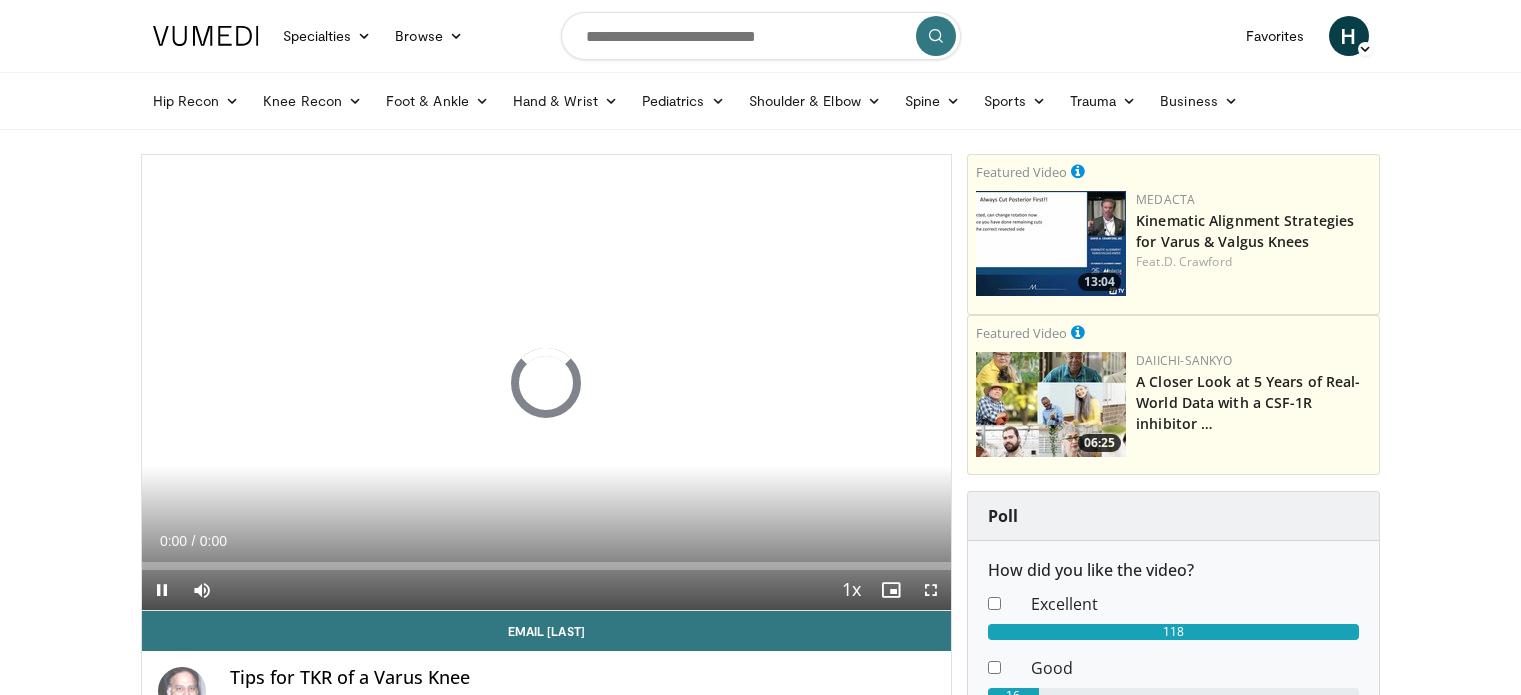 scroll, scrollTop: 0, scrollLeft: 0, axis: both 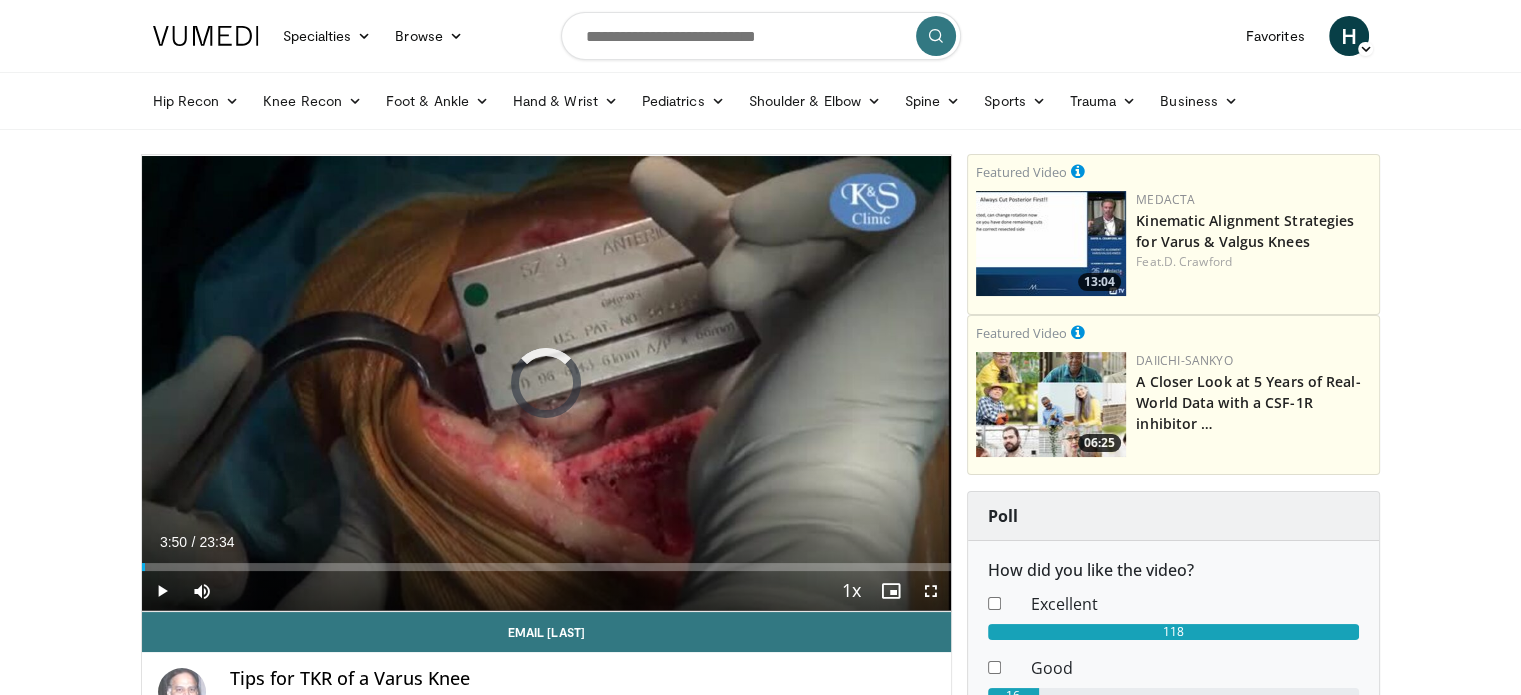 click on "Loaded :  0.00% 03:50 03:50" at bounding box center (547, 561) 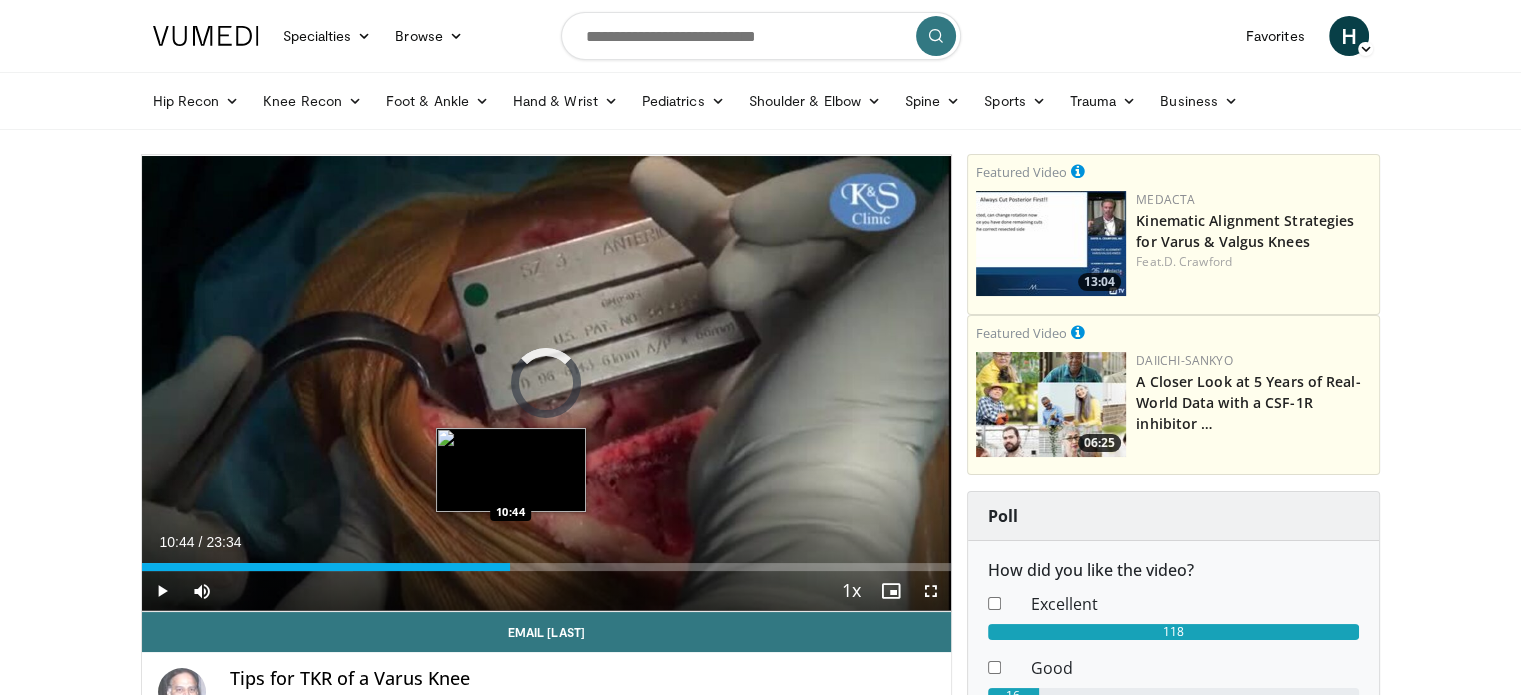 click on "Loaded :  26.15% 05:07 10:44" at bounding box center [547, 561] 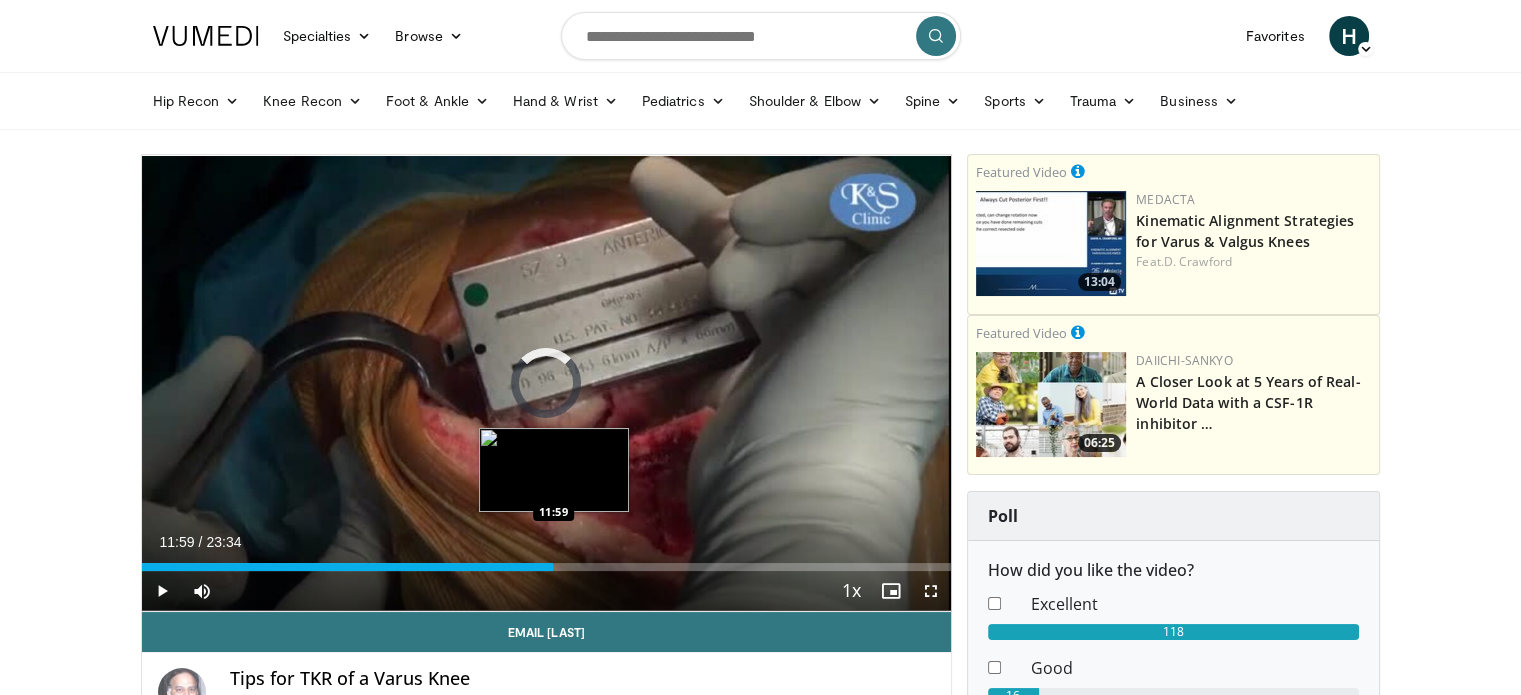 click on "Loaded :  50.18% 11:59 11:59" at bounding box center [547, 561] 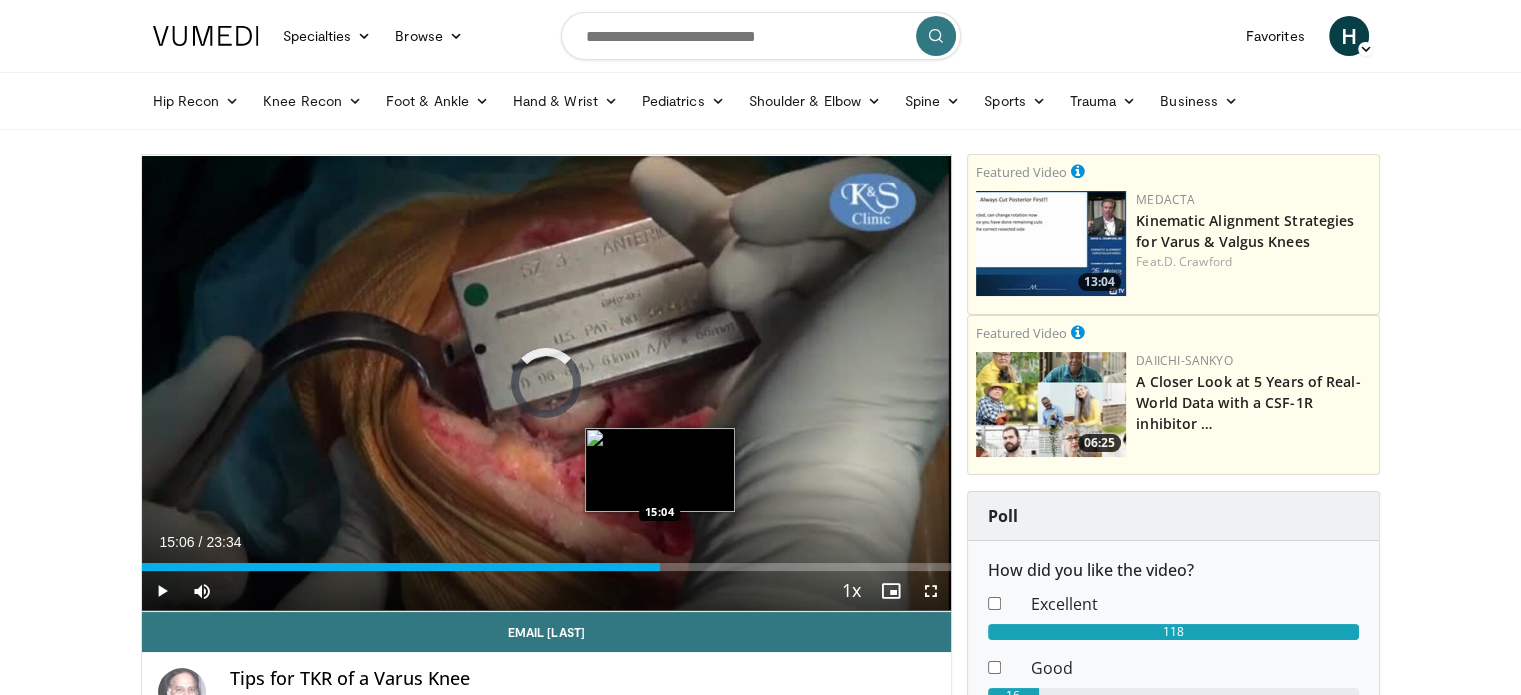 click on "Loaded :  0.00% 15:06 15:04" at bounding box center [547, 561] 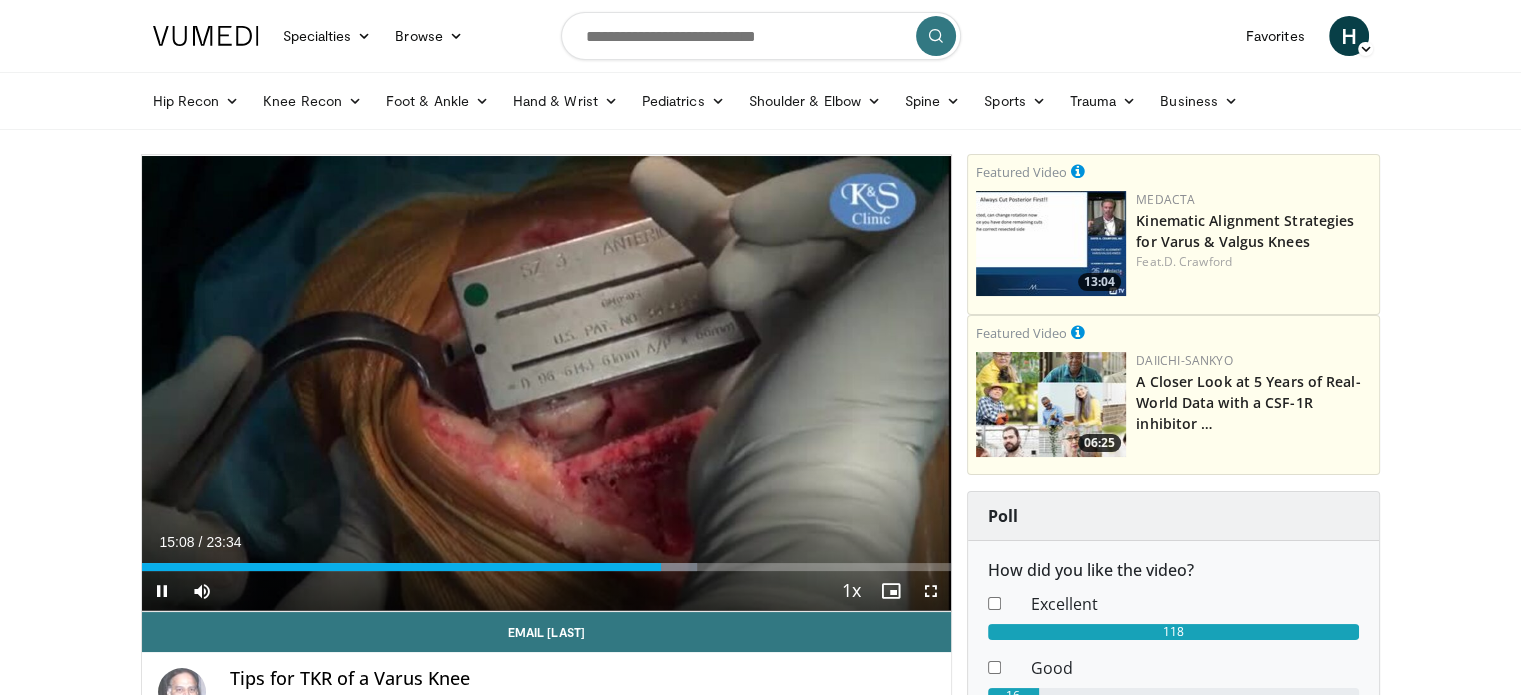 click on "Current Time  15:08 / Duration  23:34" at bounding box center [547, 542] 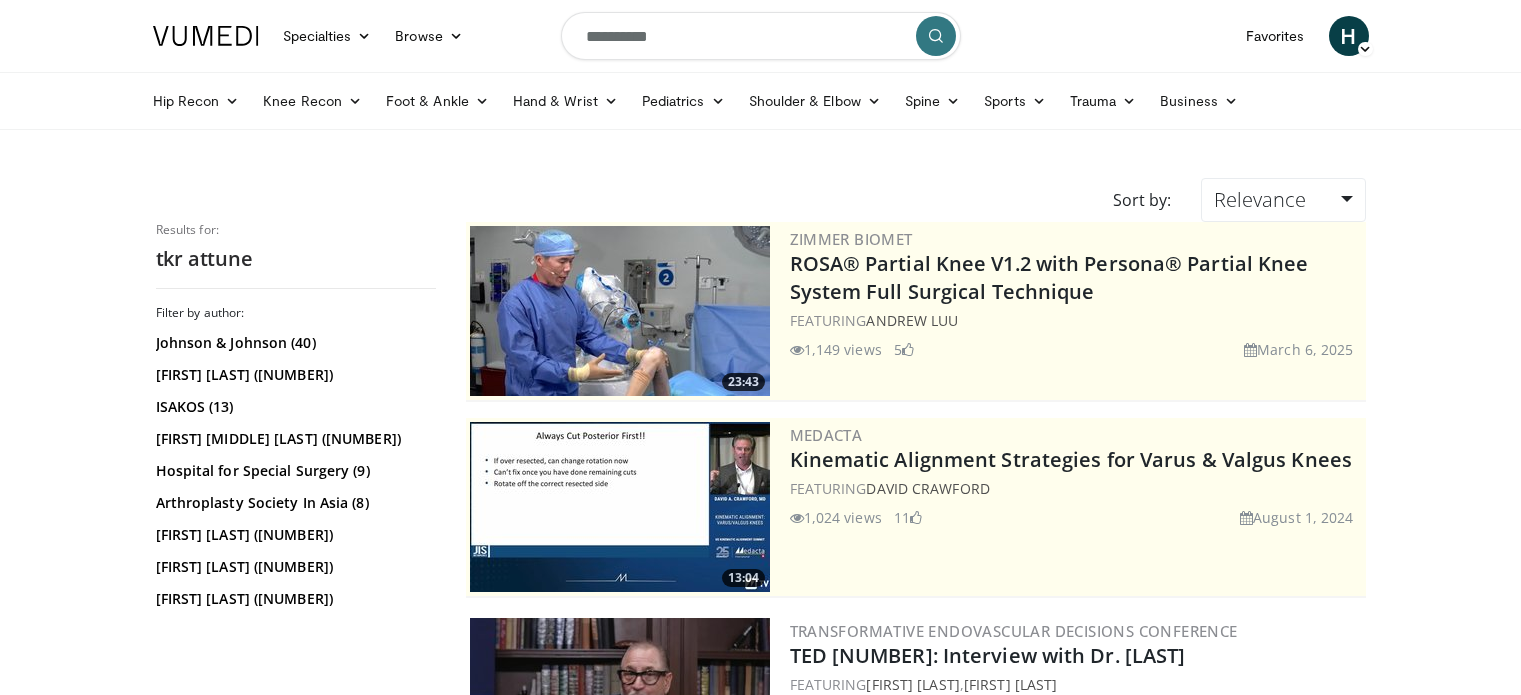 scroll, scrollTop: 0, scrollLeft: 0, axis: both 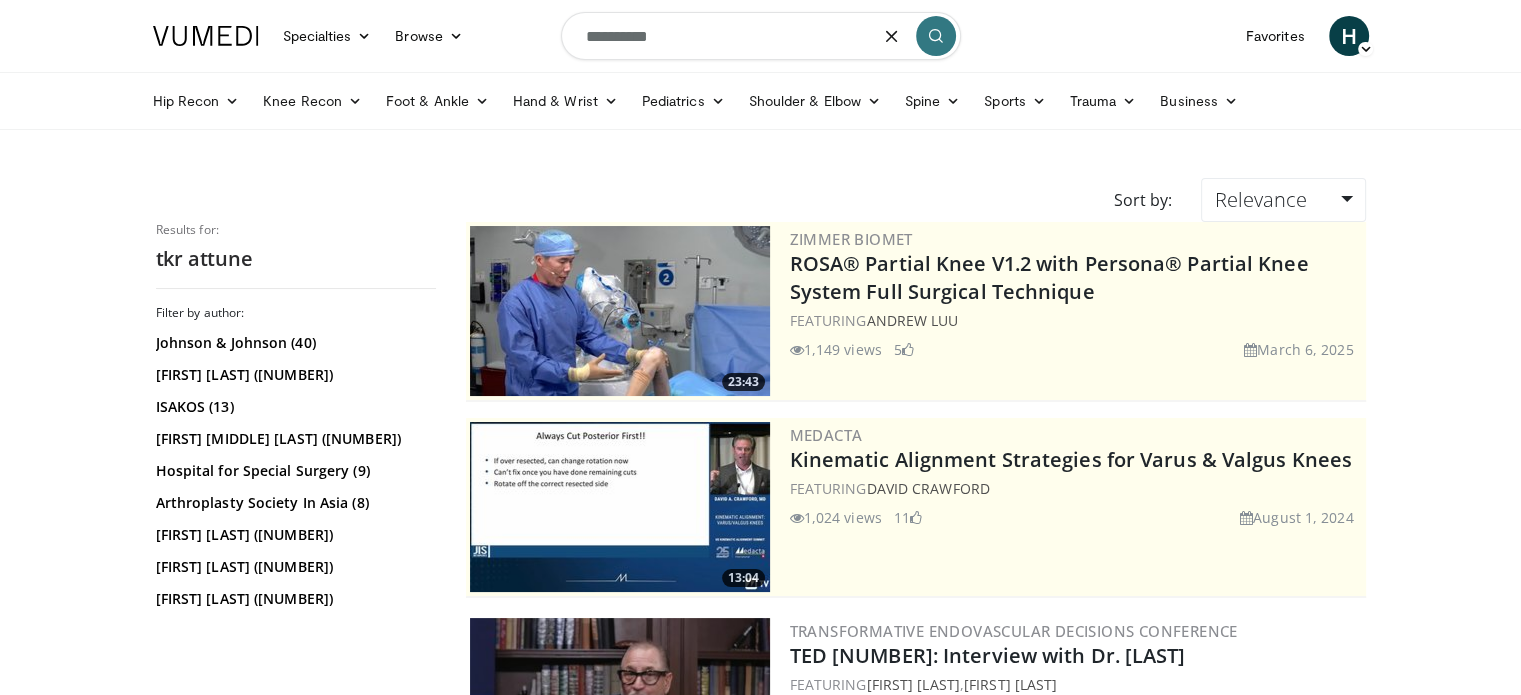 click on "**********" at bounding box center [761, 36] 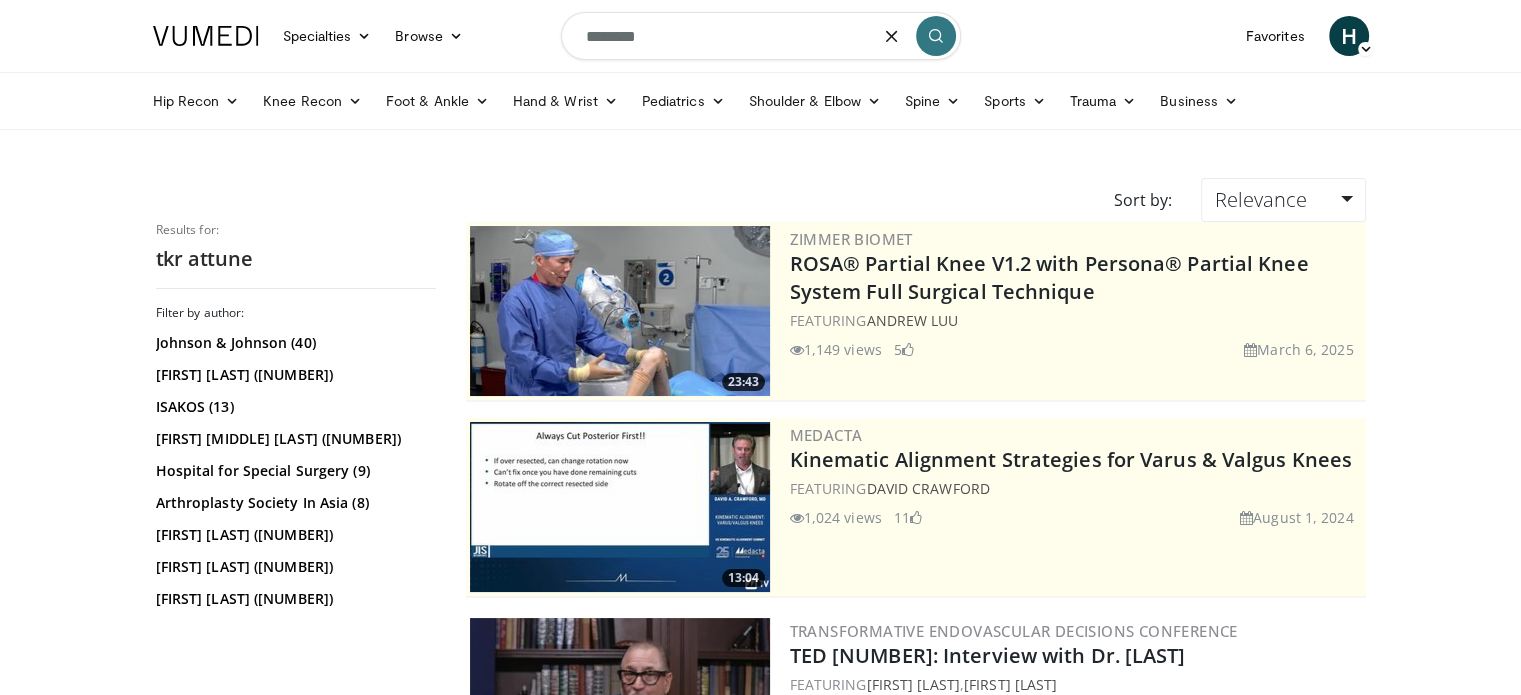 type on "********" 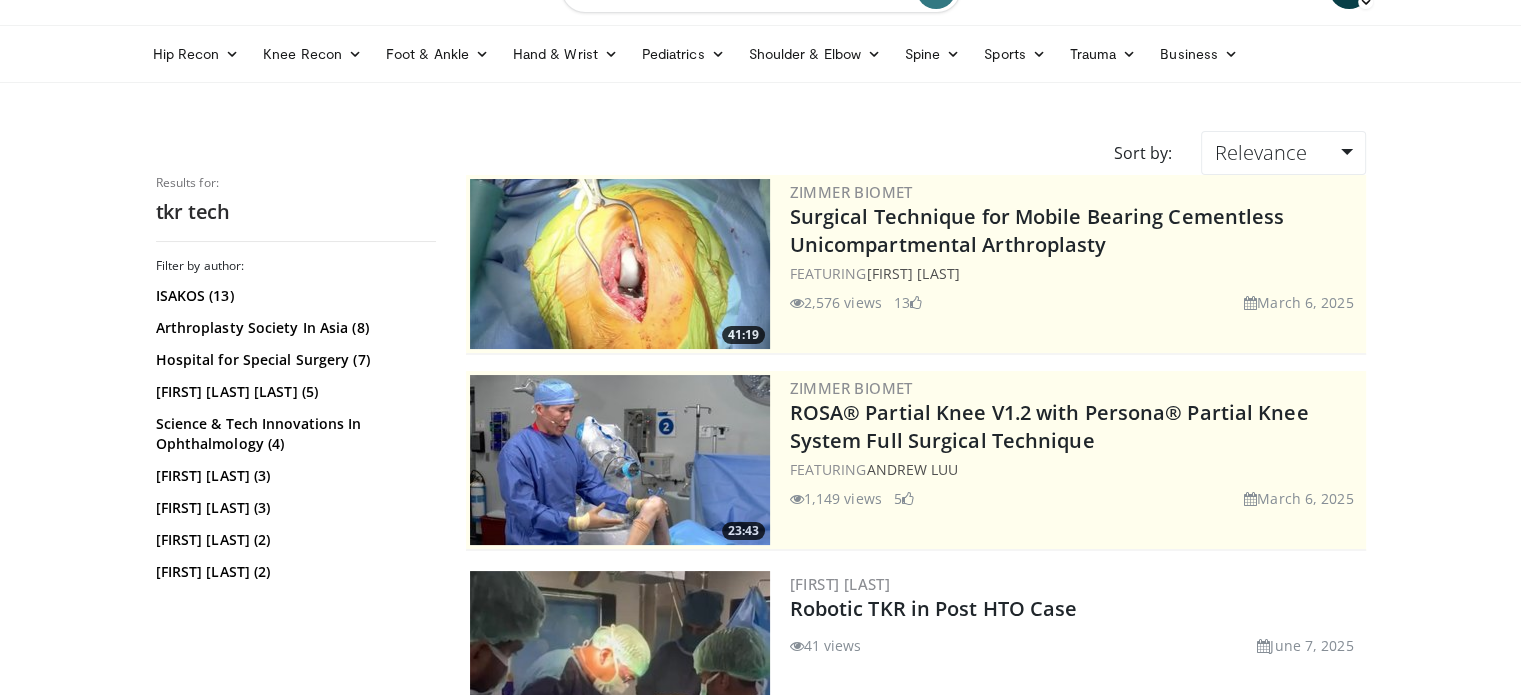 scroll, scrollTop: 48, scrollLeft: 0, axis: vertical 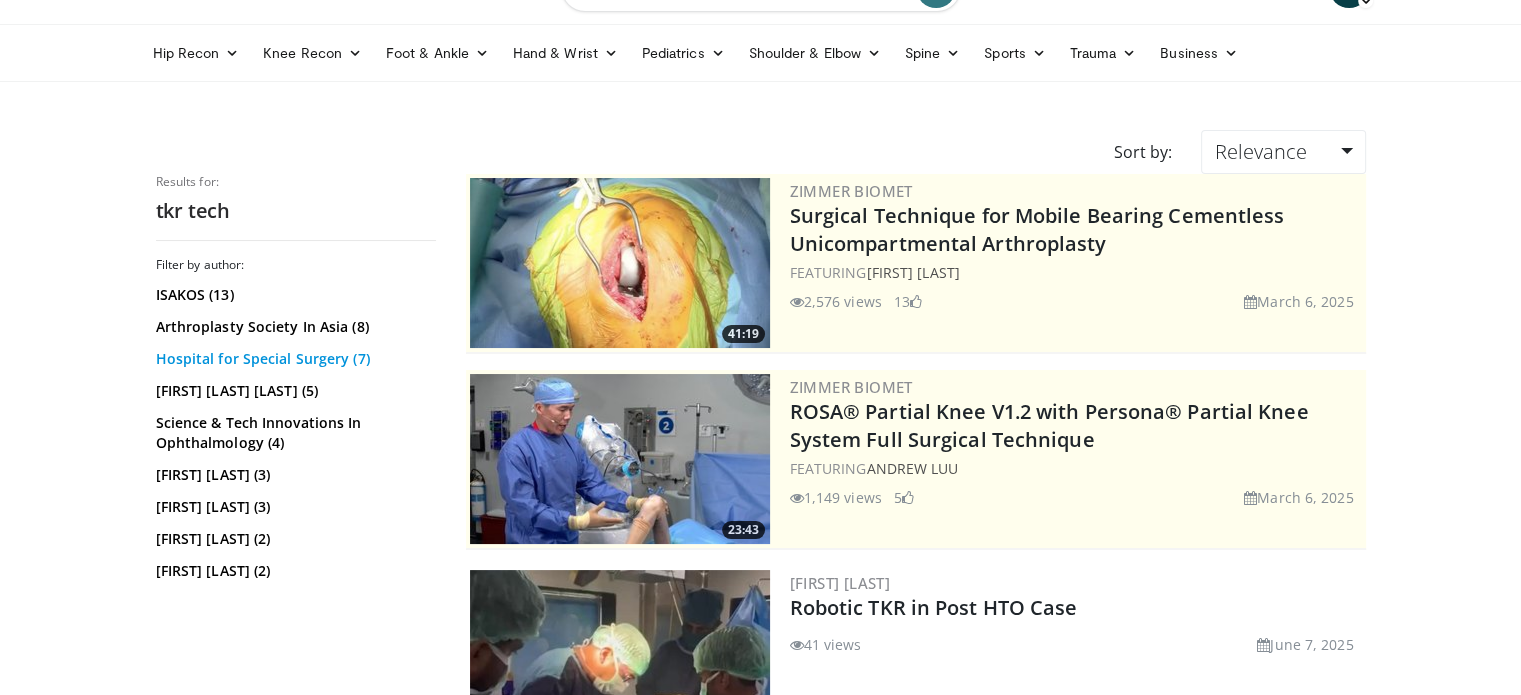 click on "Hospital for Special Surgery (7)" at bounding box center [293, 359] 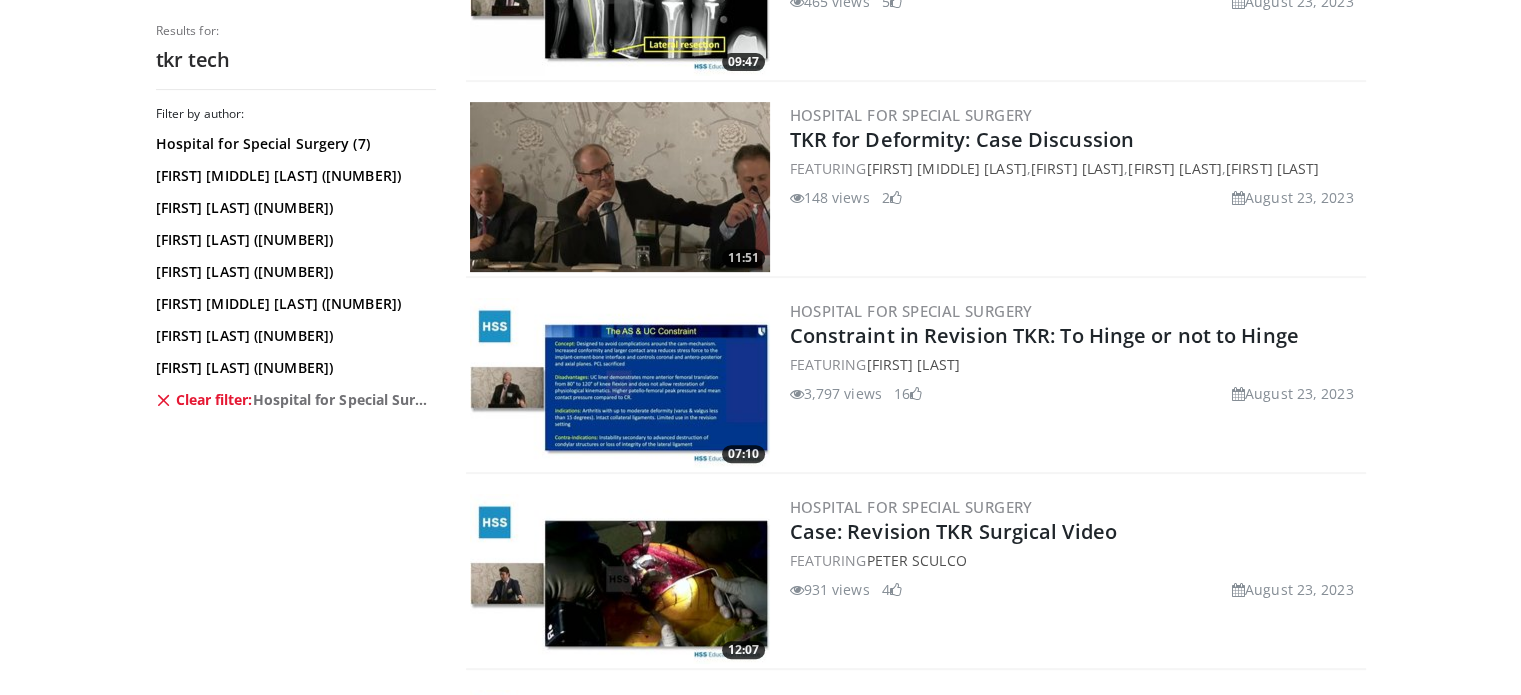 scroll, scrollTop: 712, scrollLeft: 0, axis: vertical 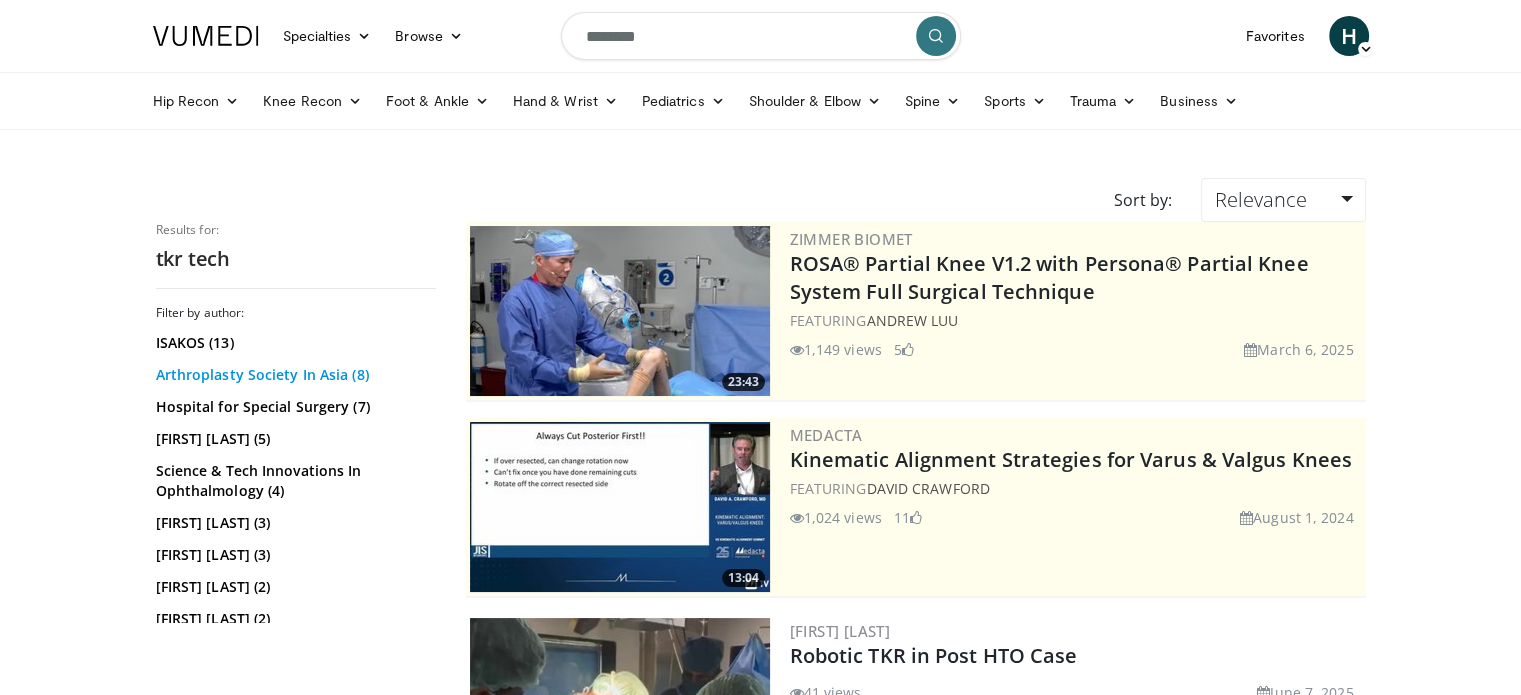 click on "Arthroplasty Society In Asia (8)" at bounding box center (293, 375) 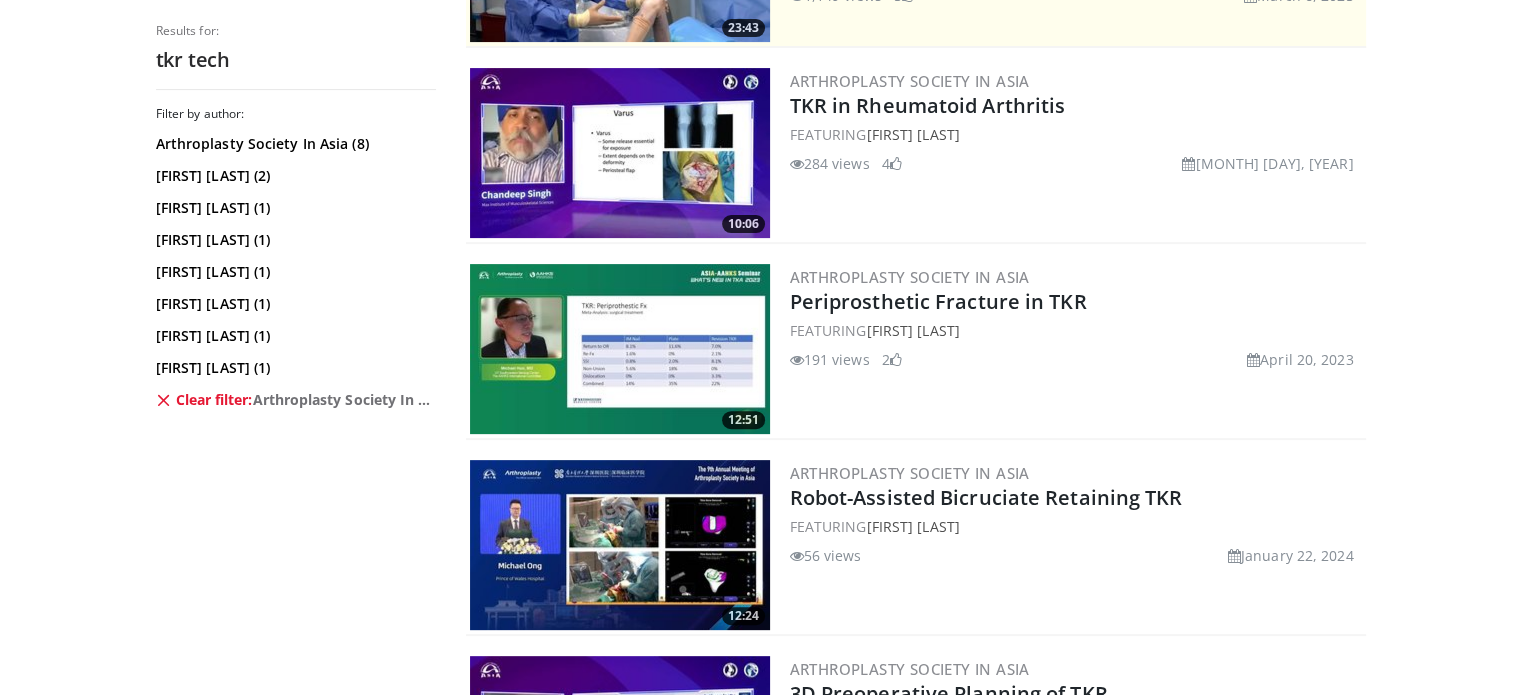 scroll, scrollTop: 548, scrollLeft: 0, axis: vertical 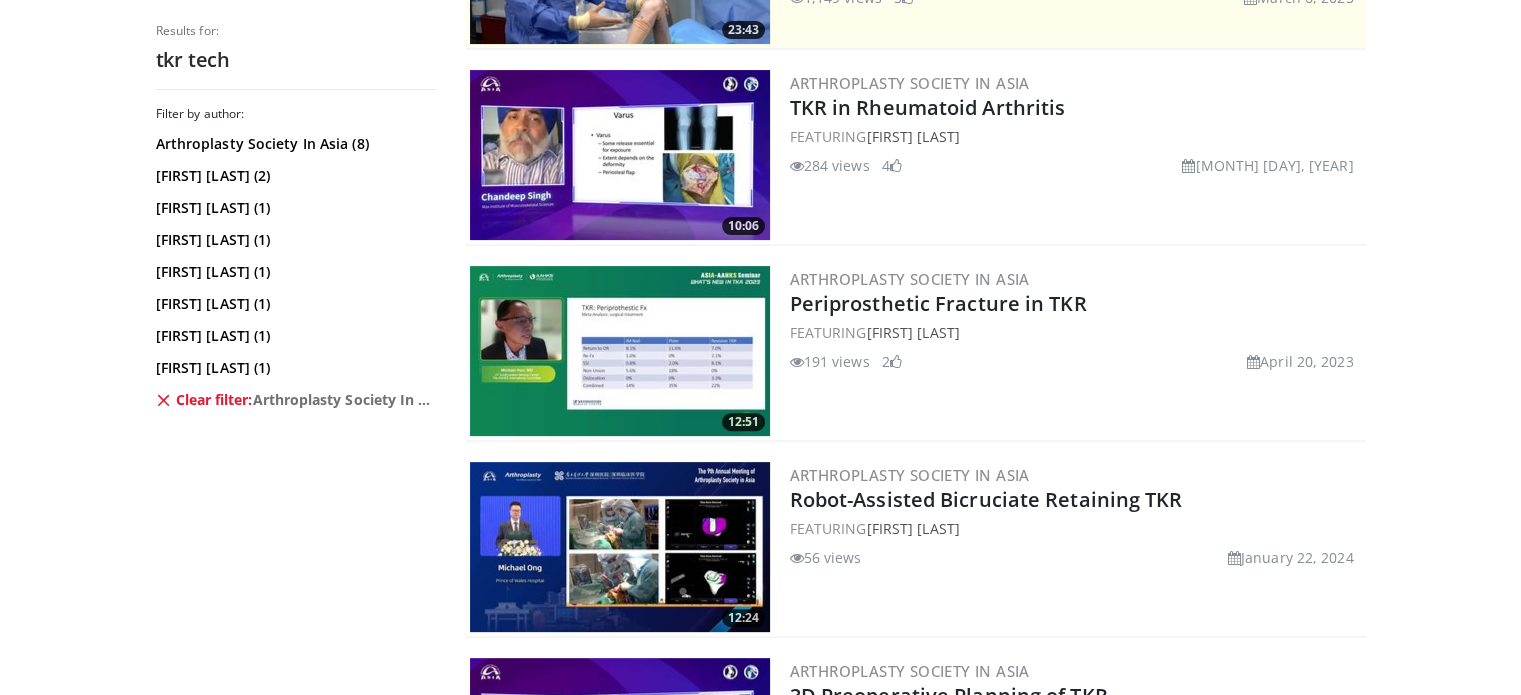click at bounding box center (164, 400) 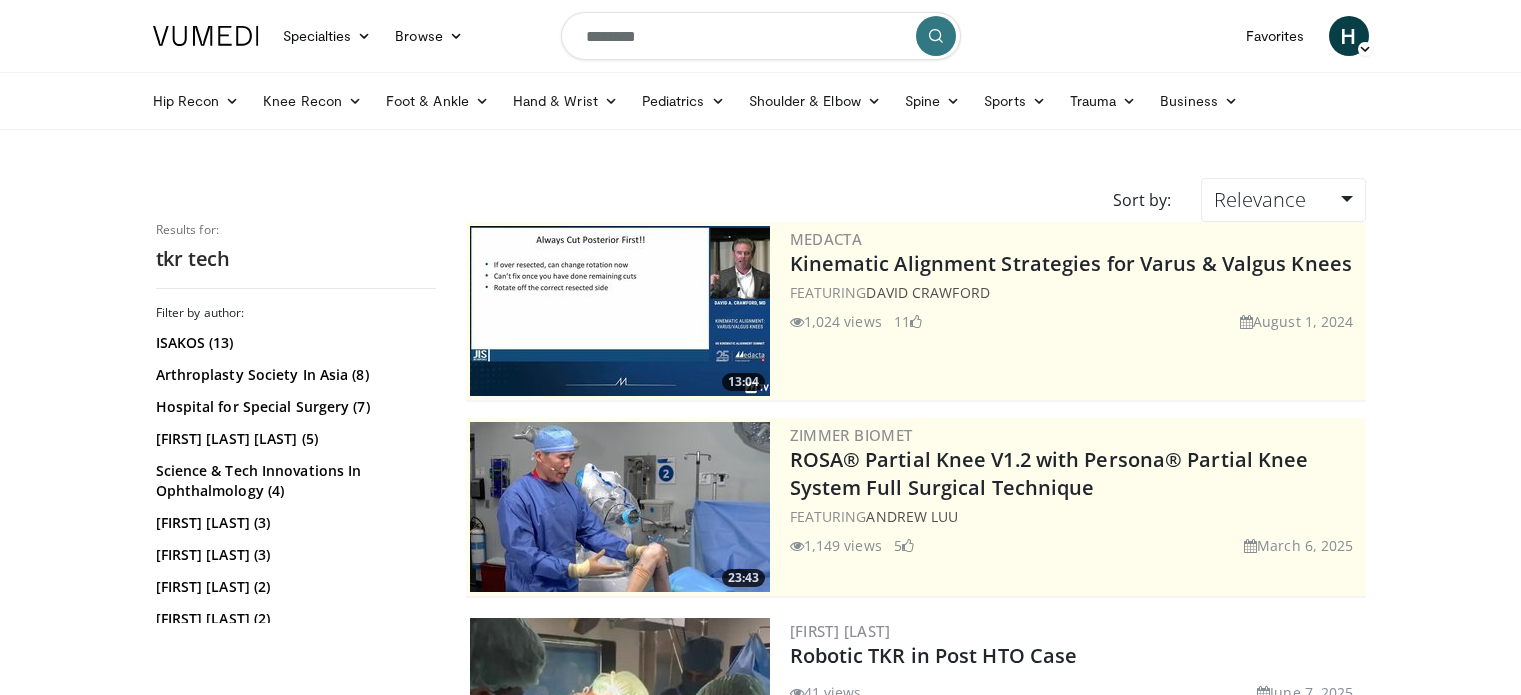 scroll, scrollTop: 0, scrollLeft: 0, axis: both 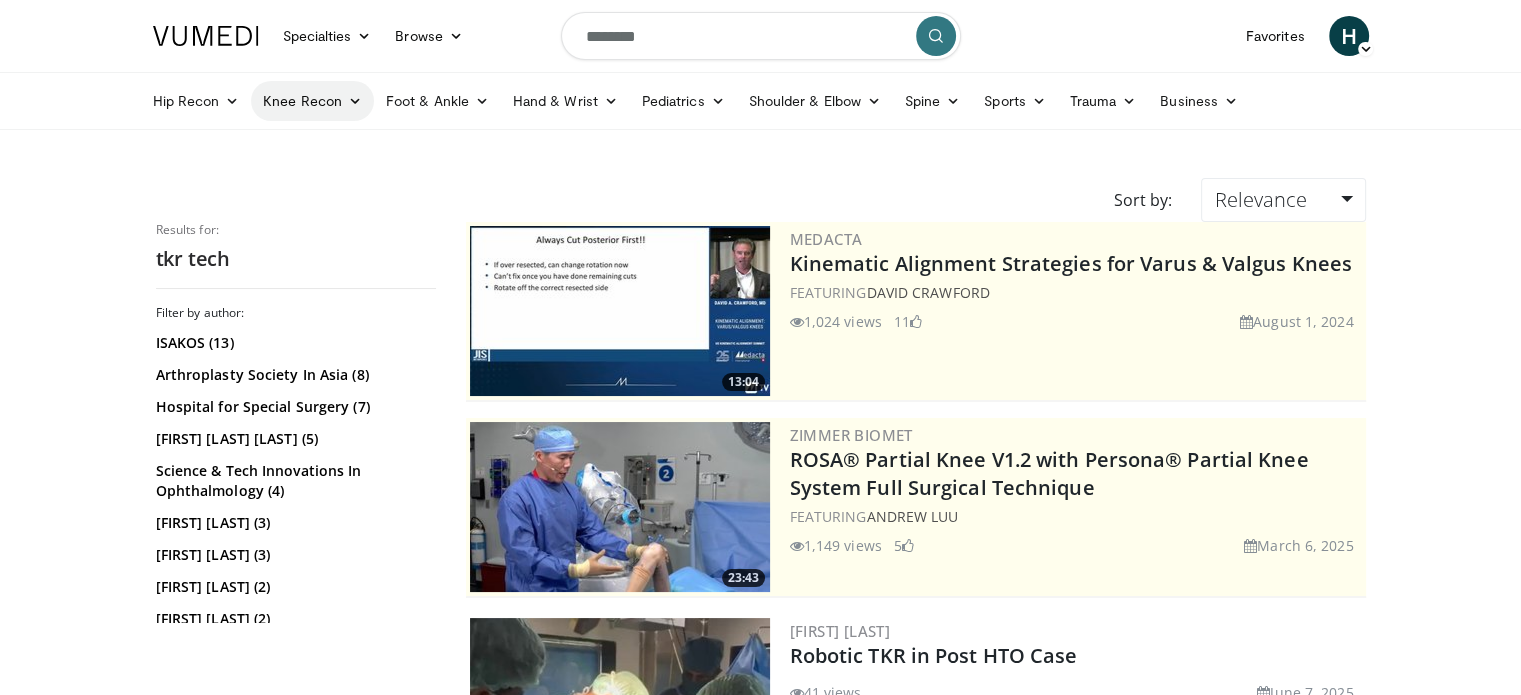 click on "Knee Recon" at bounding box center (312, 101) 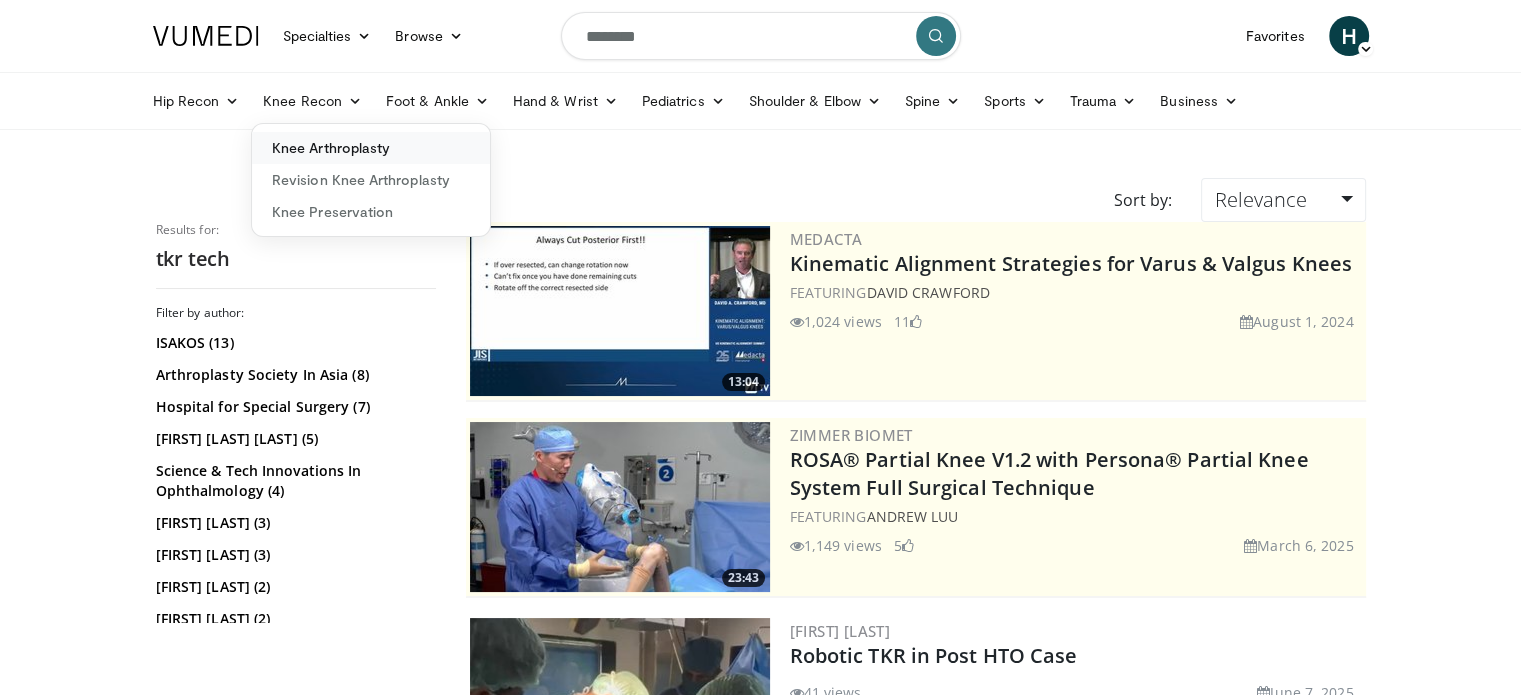 click on "Knee Arthroplasty" at bounding box center (371, 148) 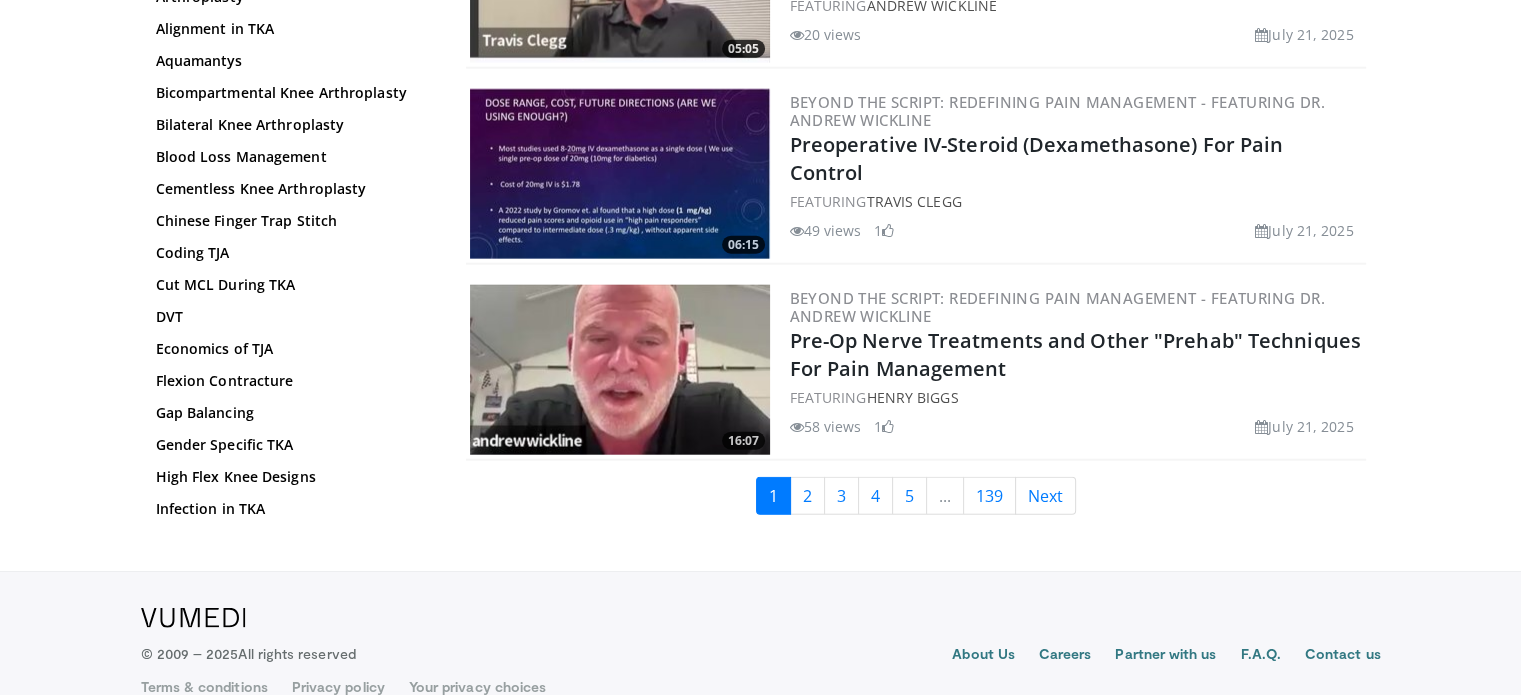 scroll, scrollTop: 4882, scrollLeft: 0, axis: vertical 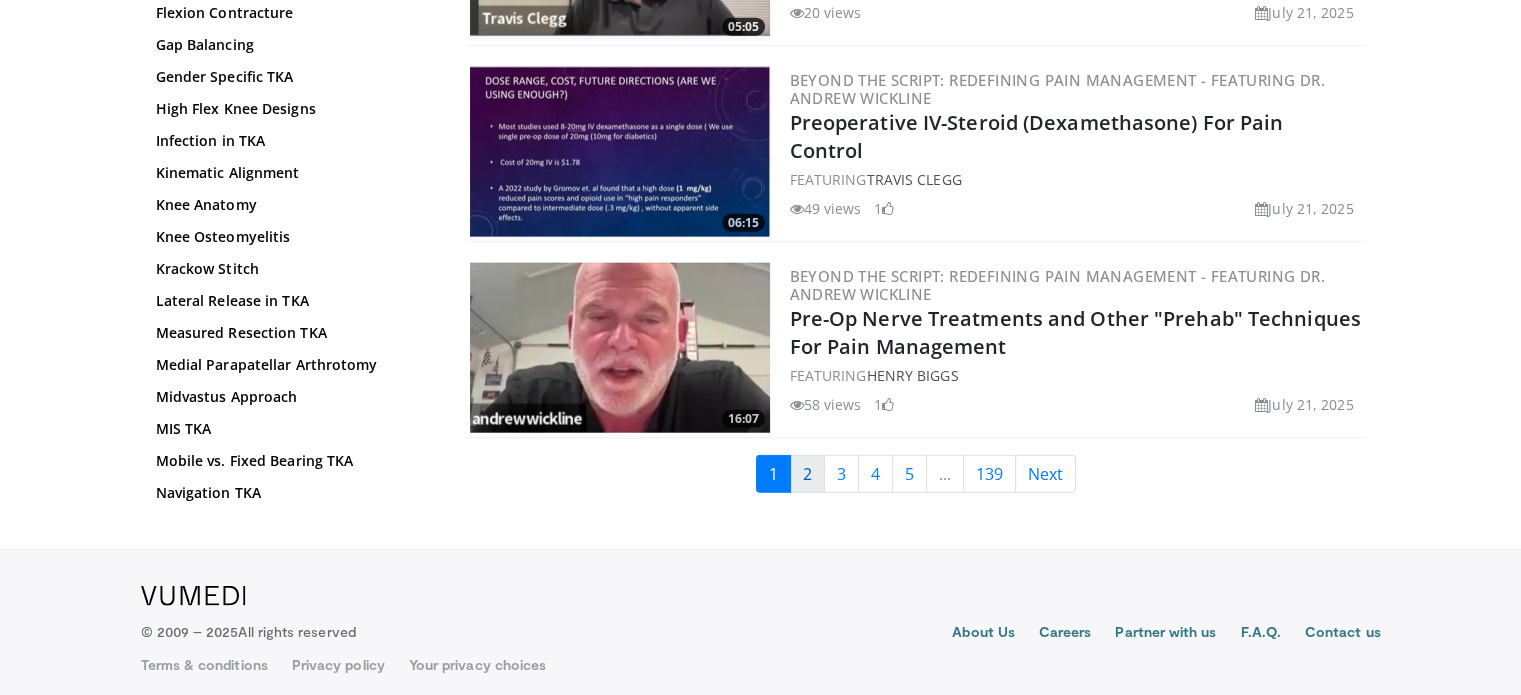 click on "2" at bounding box center [807, 474] 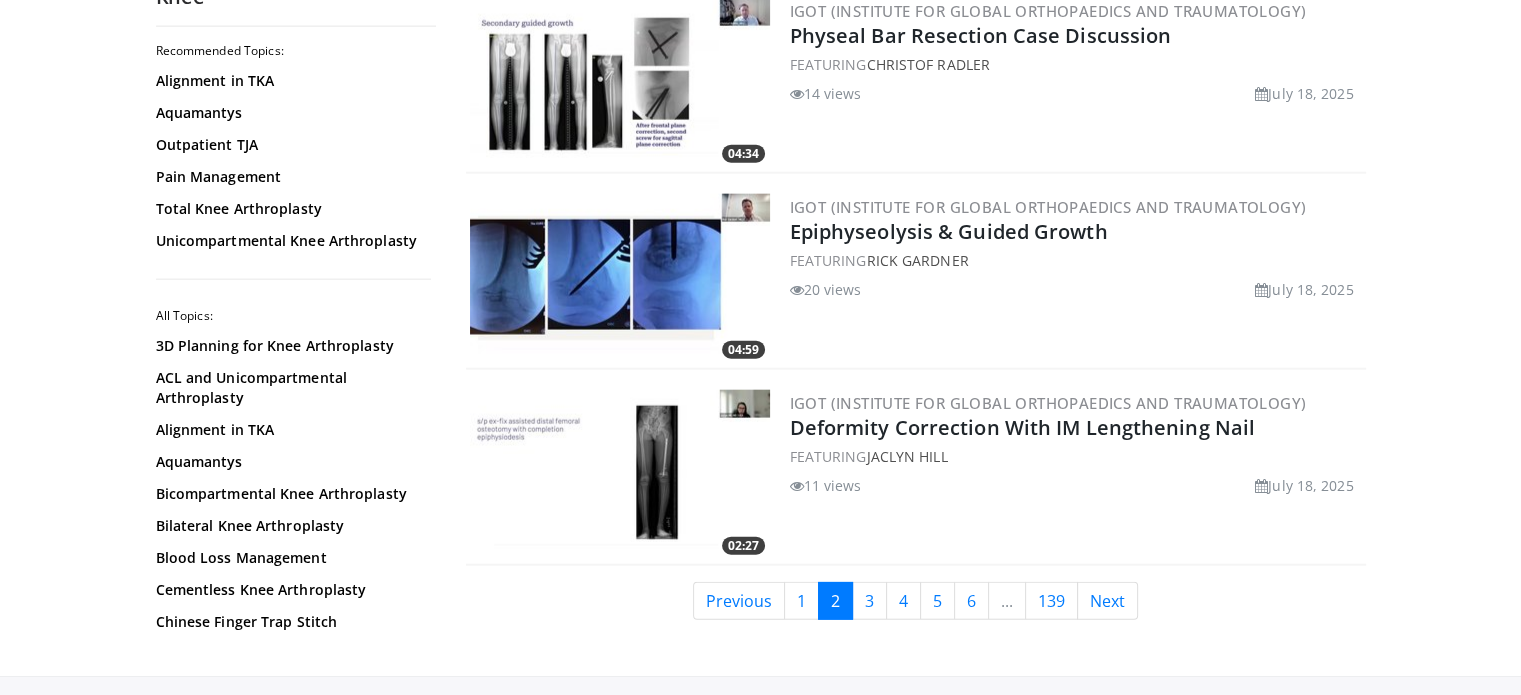 scroll, scrollTop: 4738, scrollLeft: 0, axis: vertical 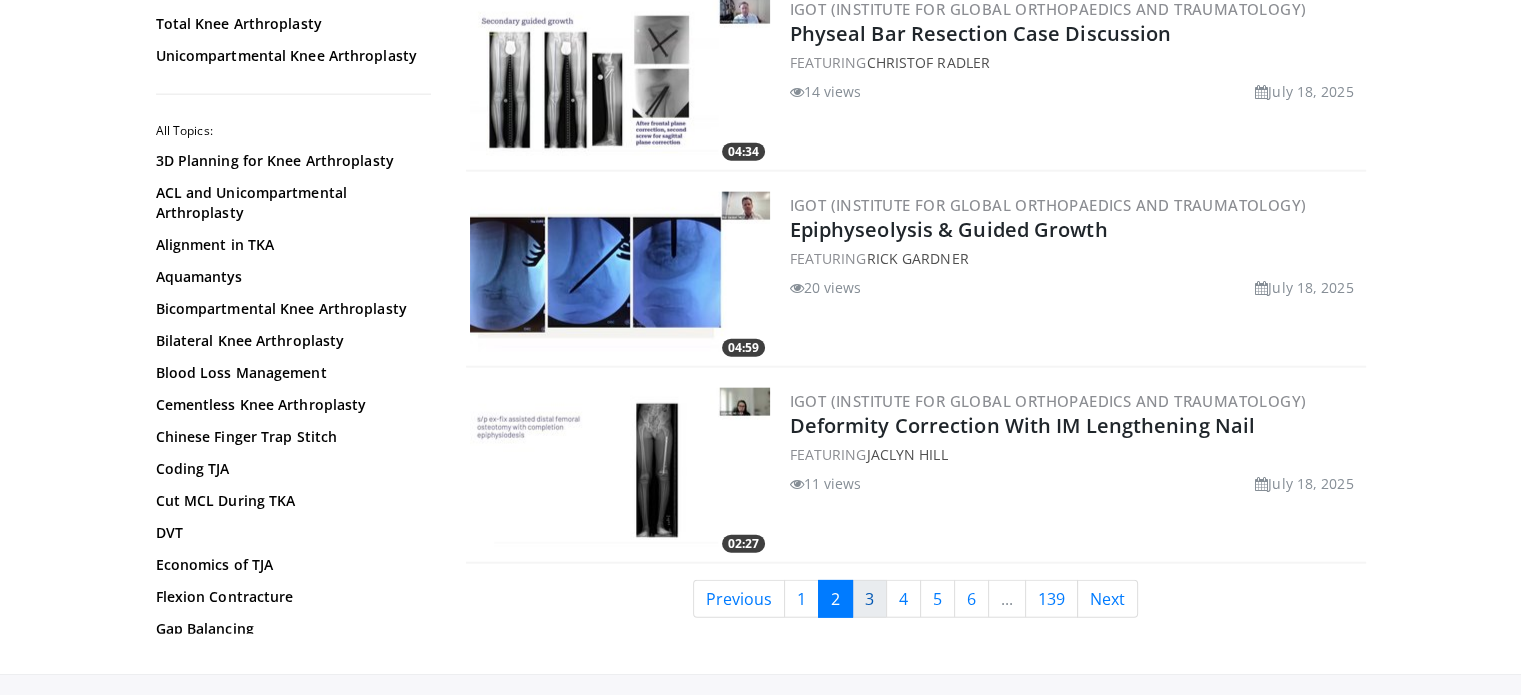 click on "3" at bounding box center [869, 599] 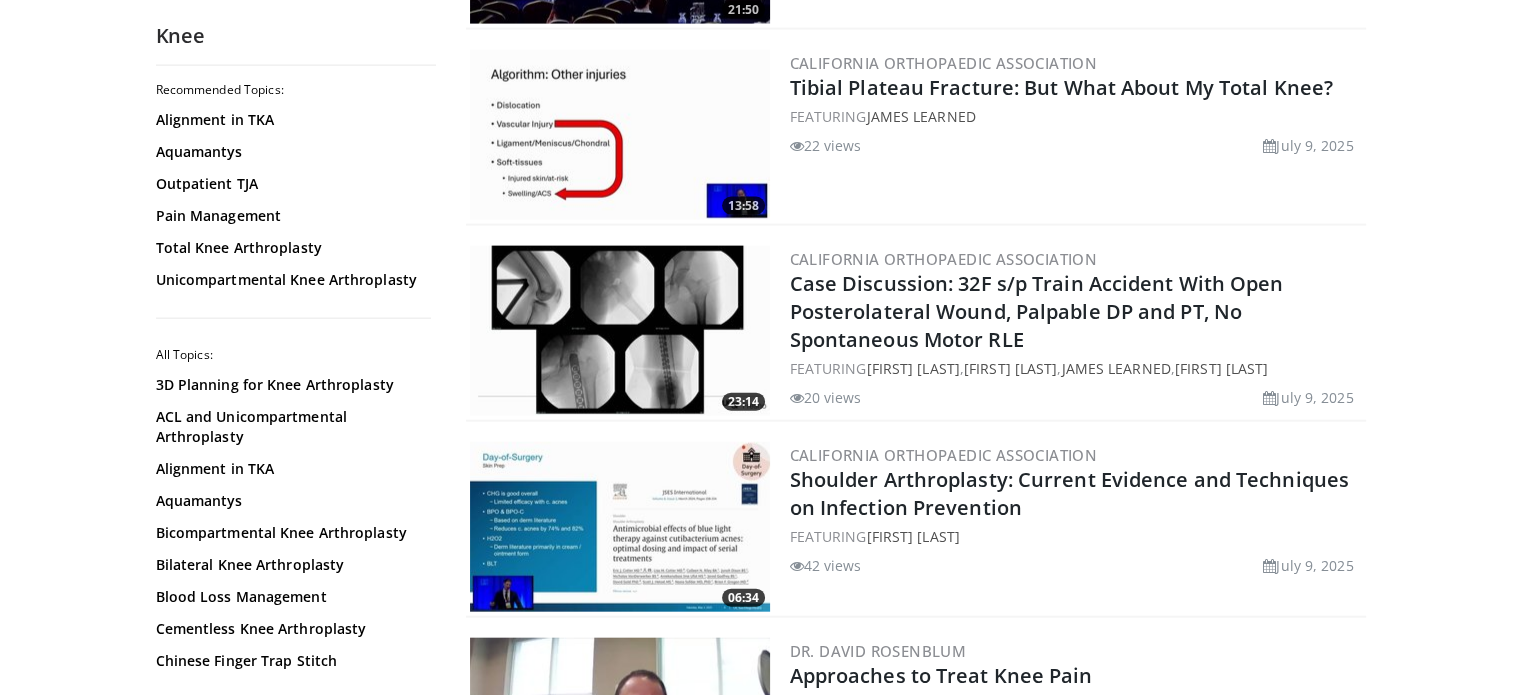 scroll, scrollTop: 4883, scrollLeft: 0, axis: vertical 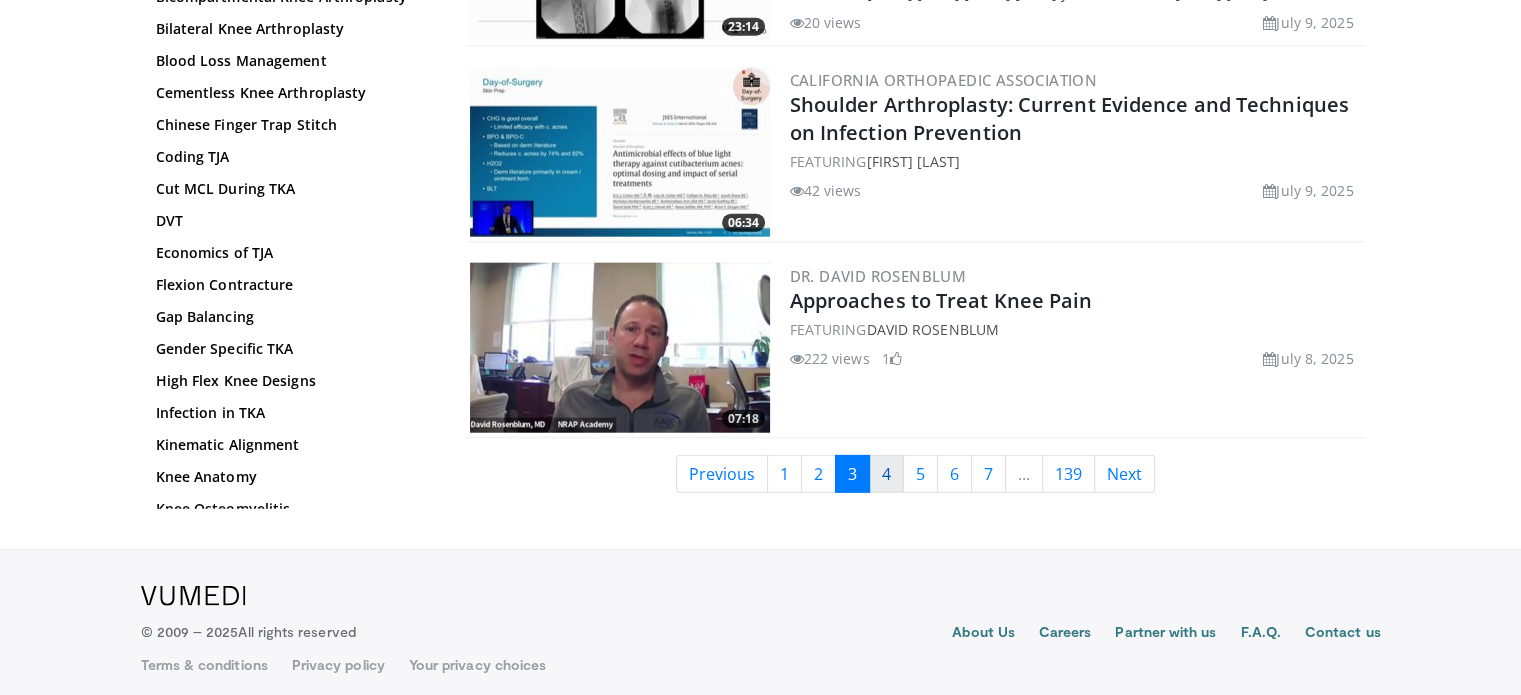 click on "4" at bounding box center (886, 474) 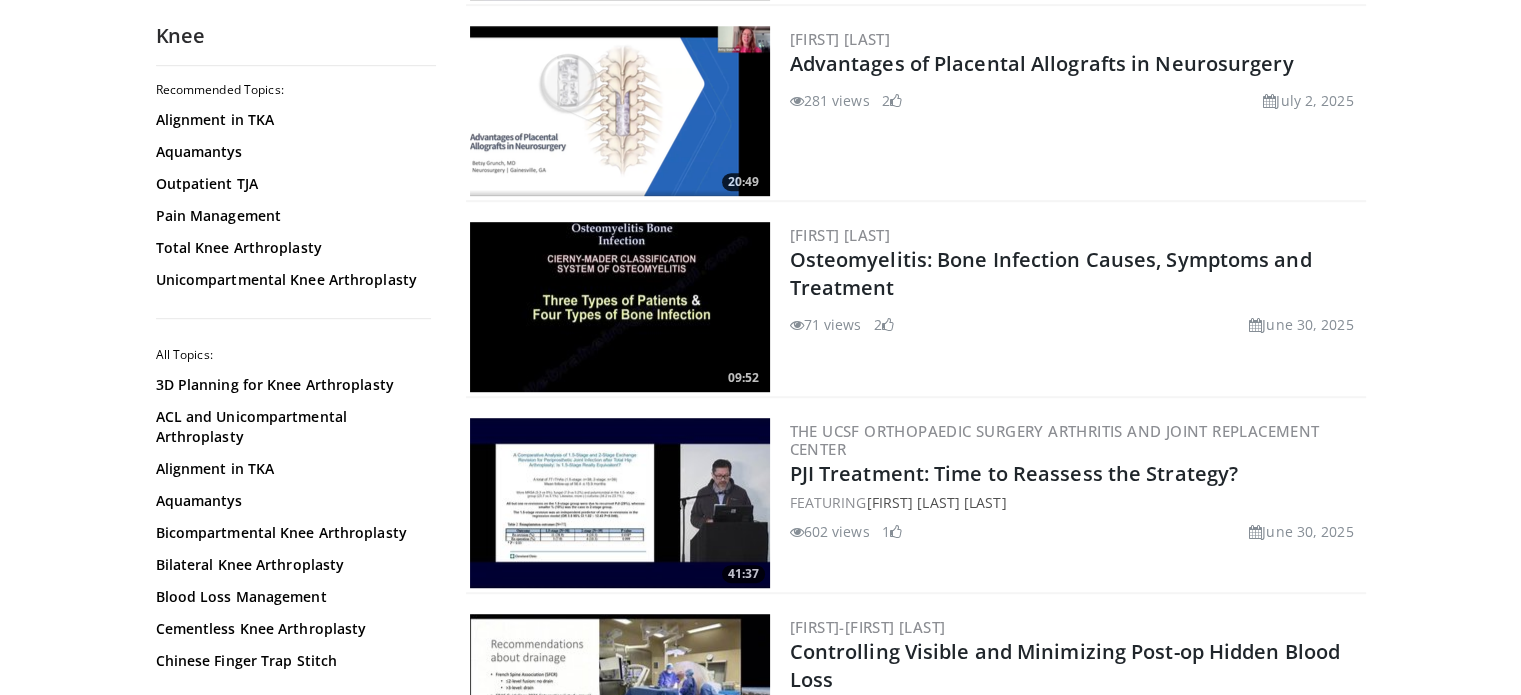 scroll, scrollTop: 1196, scrollLeft: 0, axis: vertical 